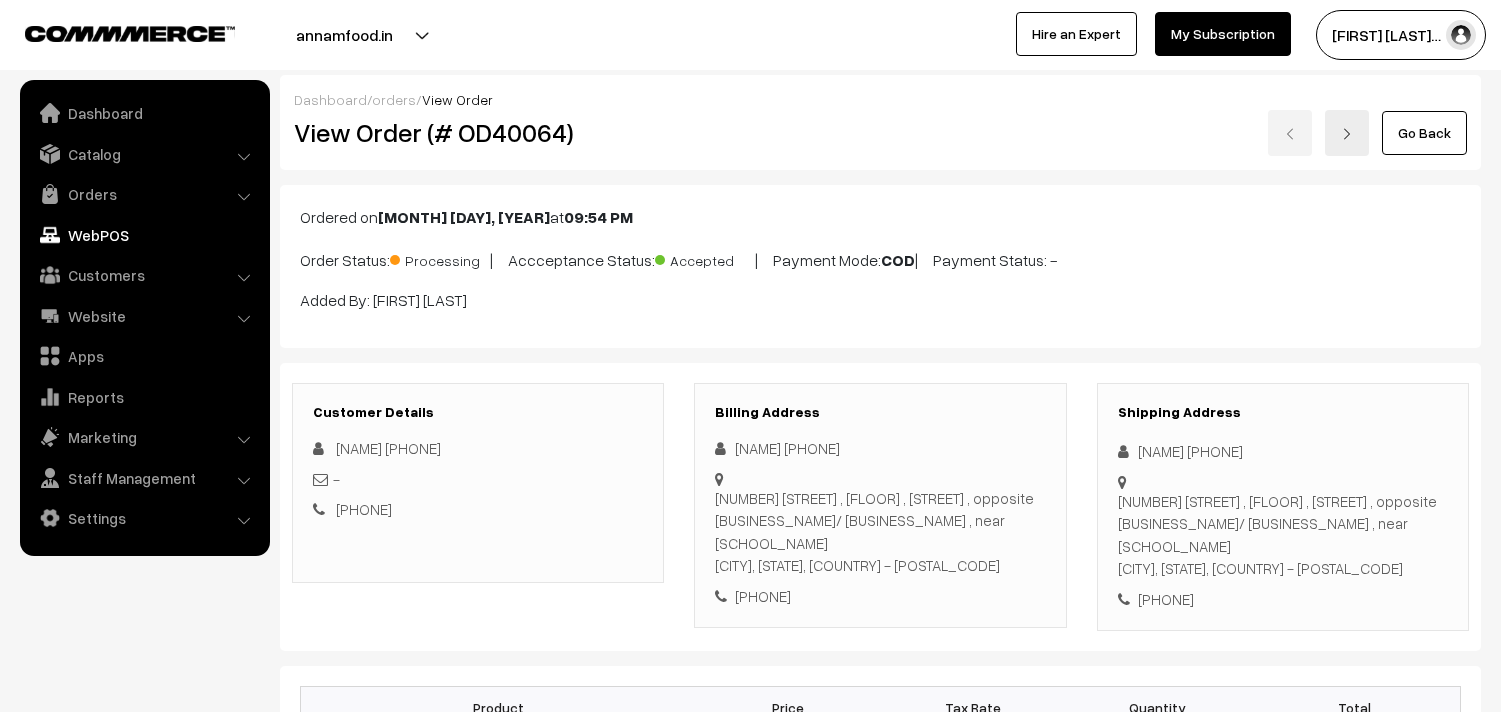 scroll, scrollTop: 1222, scrollLeft: 0, axis: vertical 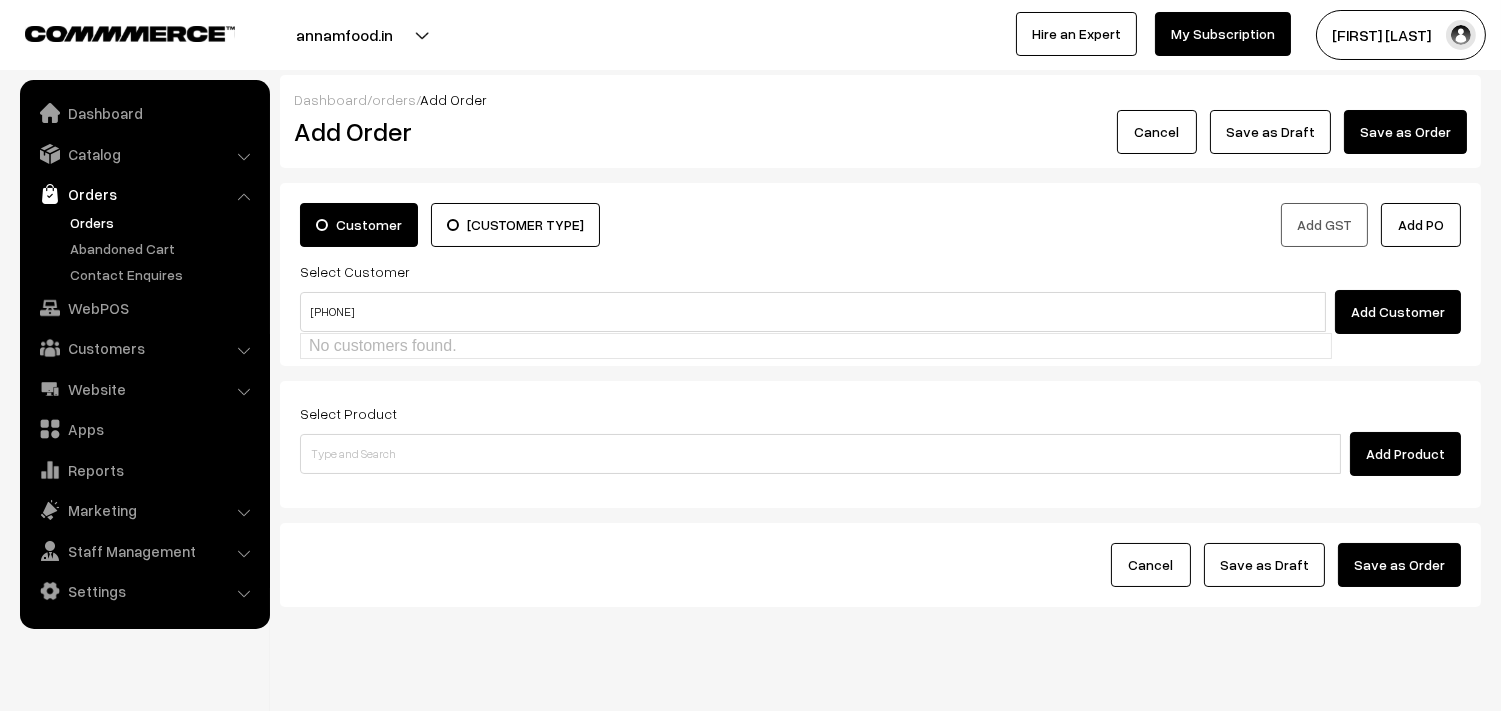 click on "94444 27254" at bounding box center (813, 312) 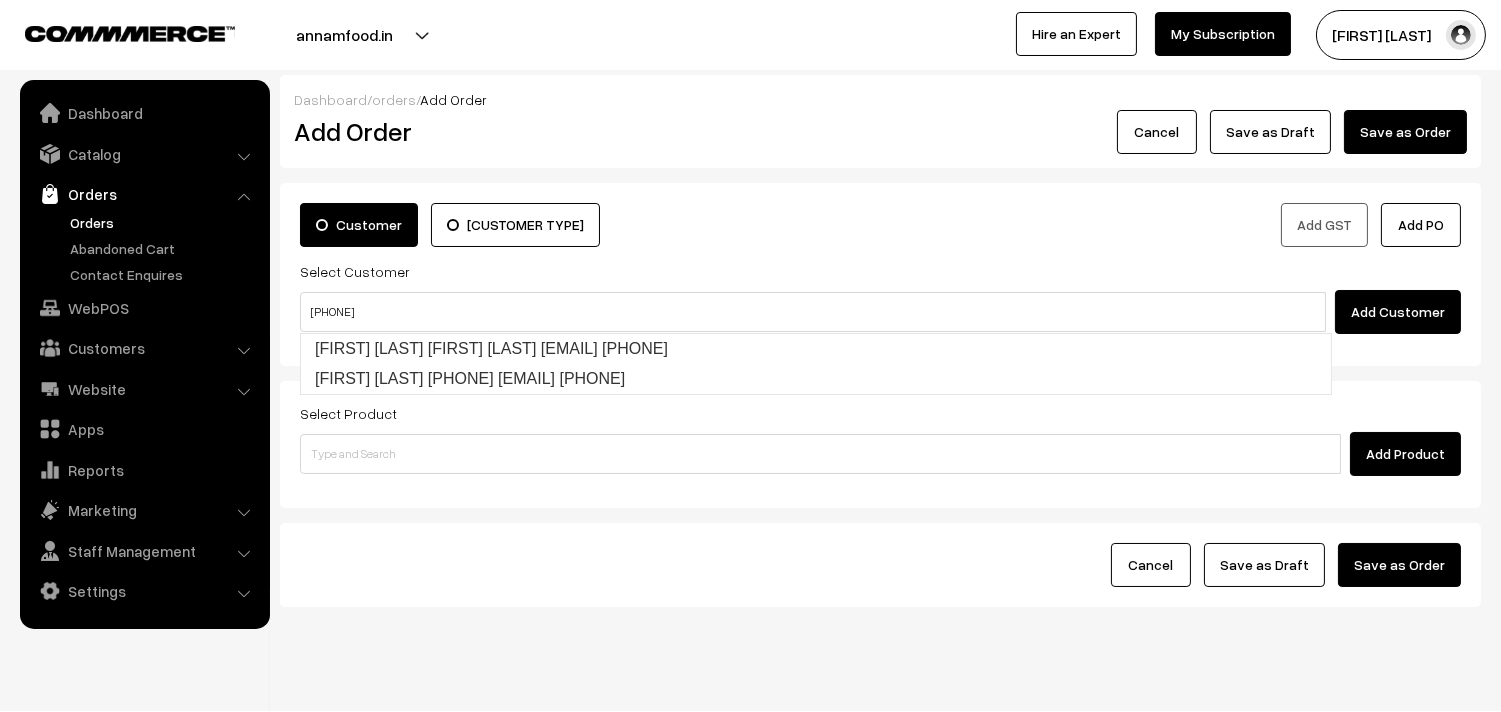 click on "Kamala Gopalan  Kamala Gopalan [Annams10@gmail.com] [9444427254] Kamala Gopalan 94444 27254  [tst944@gmail.com] [9444427254]" at bounding box center (816, 364) 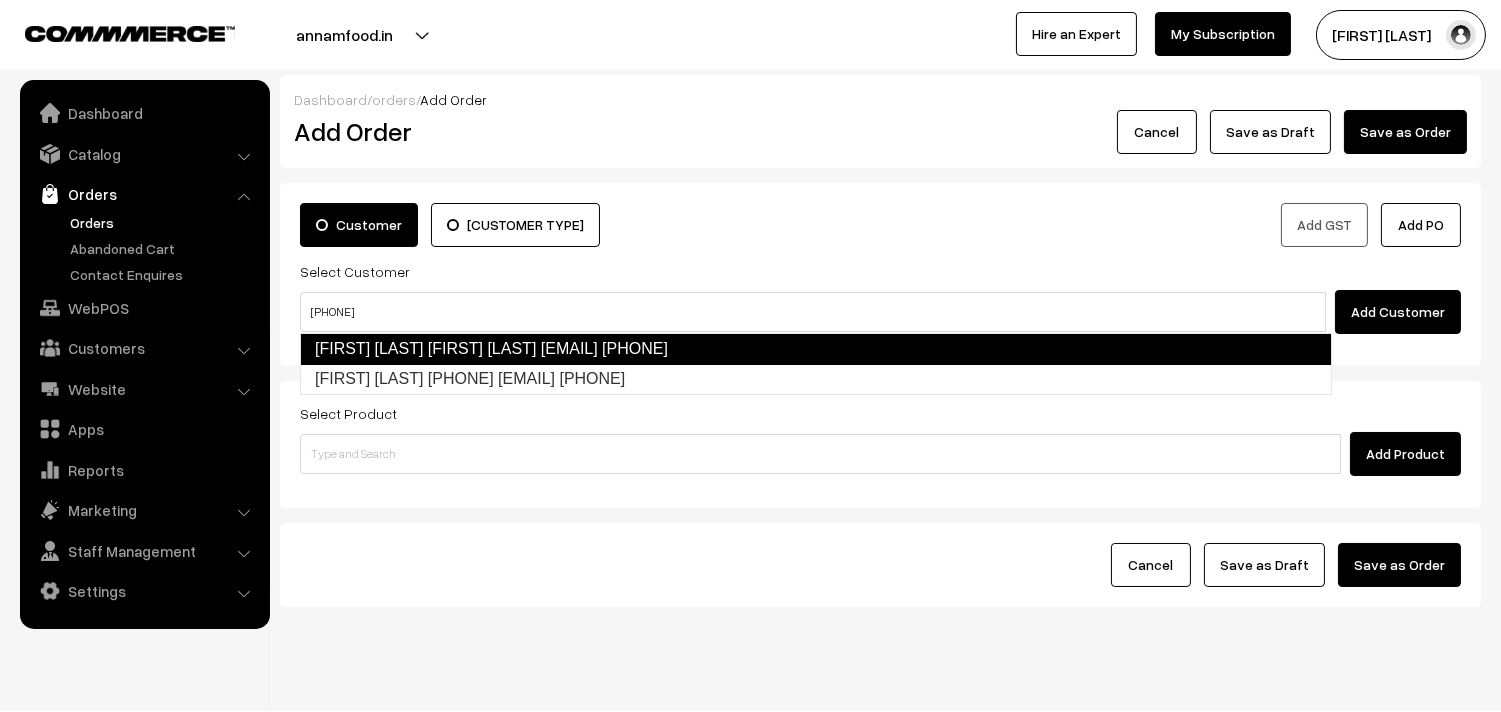click on "Kamala Gopalan  Kamala Gopalan [Annams10@gmail.com] [9444427254]" at bounding box center [816, 349] 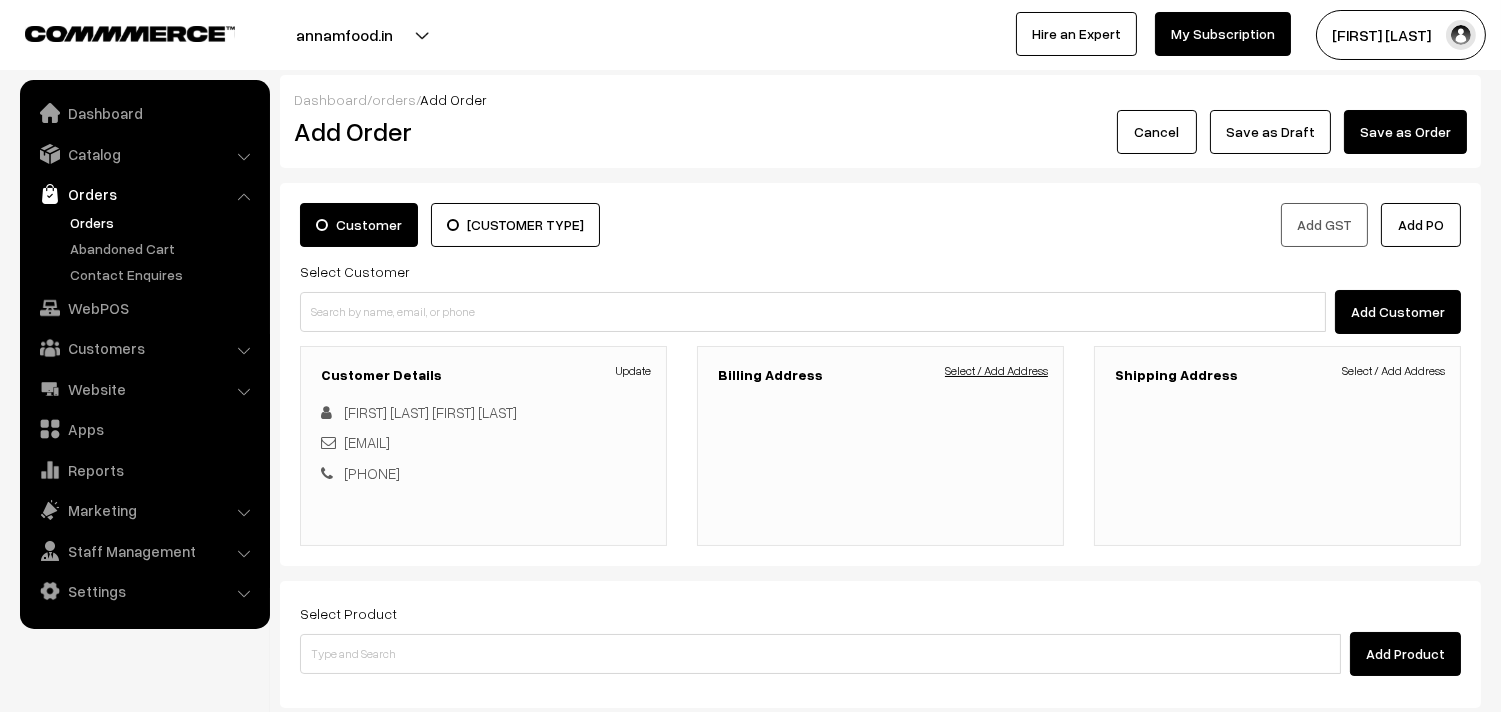 click on "Select / Add Address" at bounding box center [996, 371] 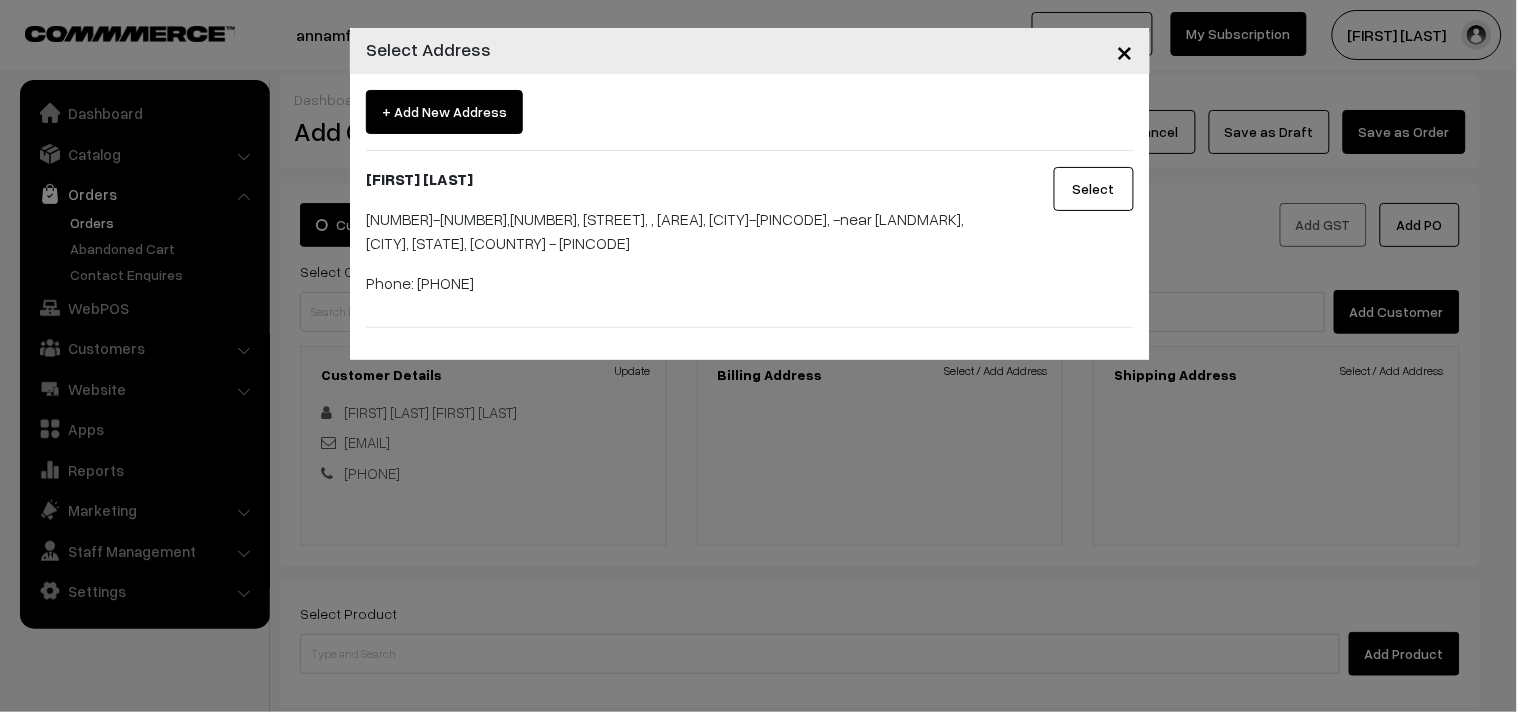 click on "Select" at bounding box center [1094, 189] 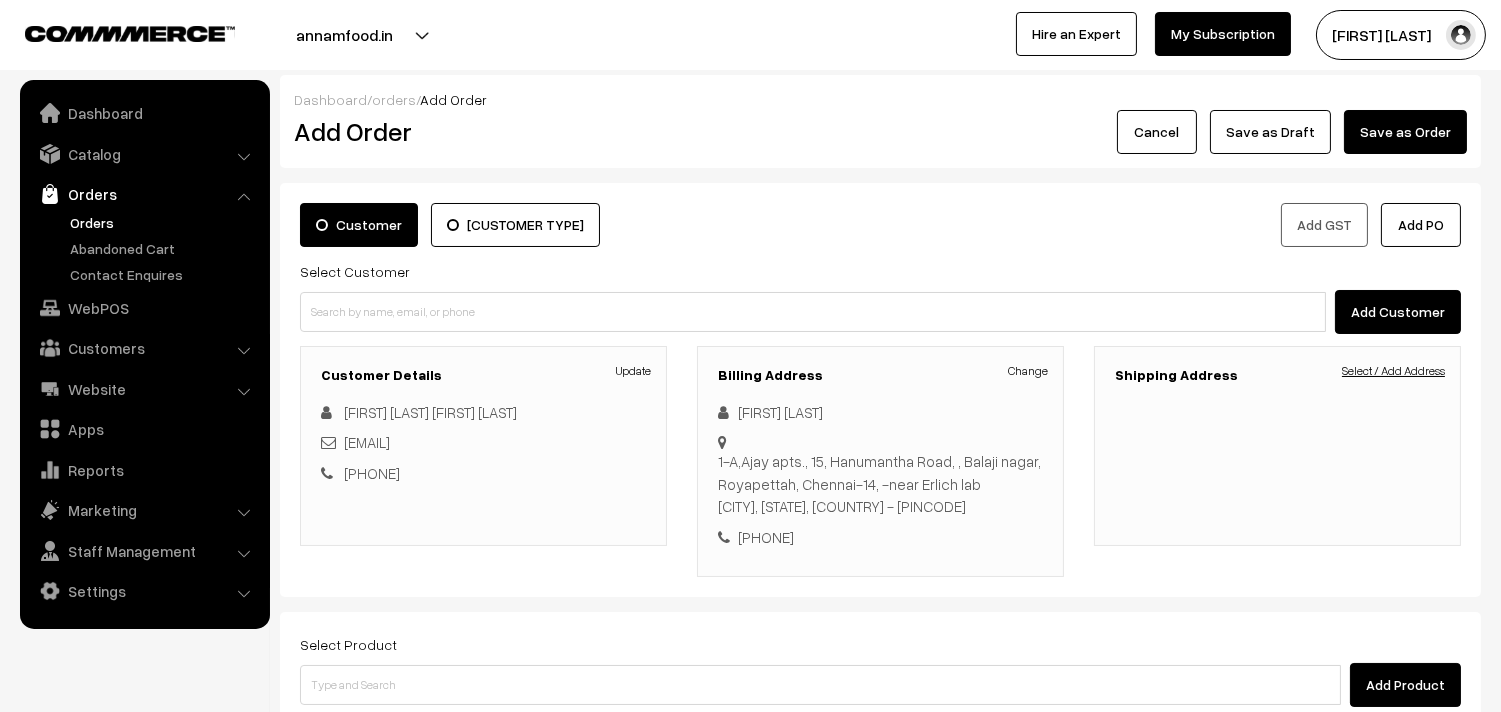 click on "Select / Add Address" at bounding box center [1393, 371] 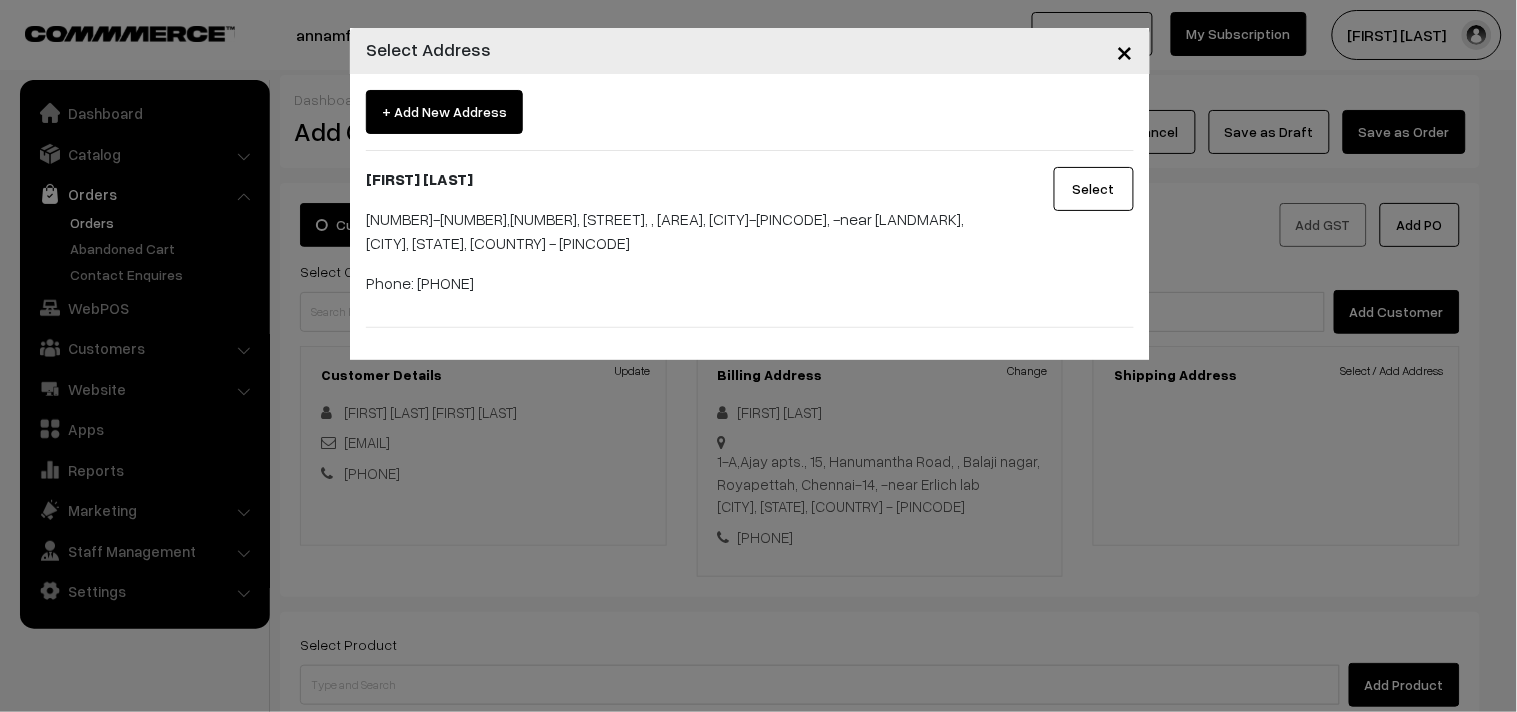 click on "Select" at bounding box center [1094, 189] 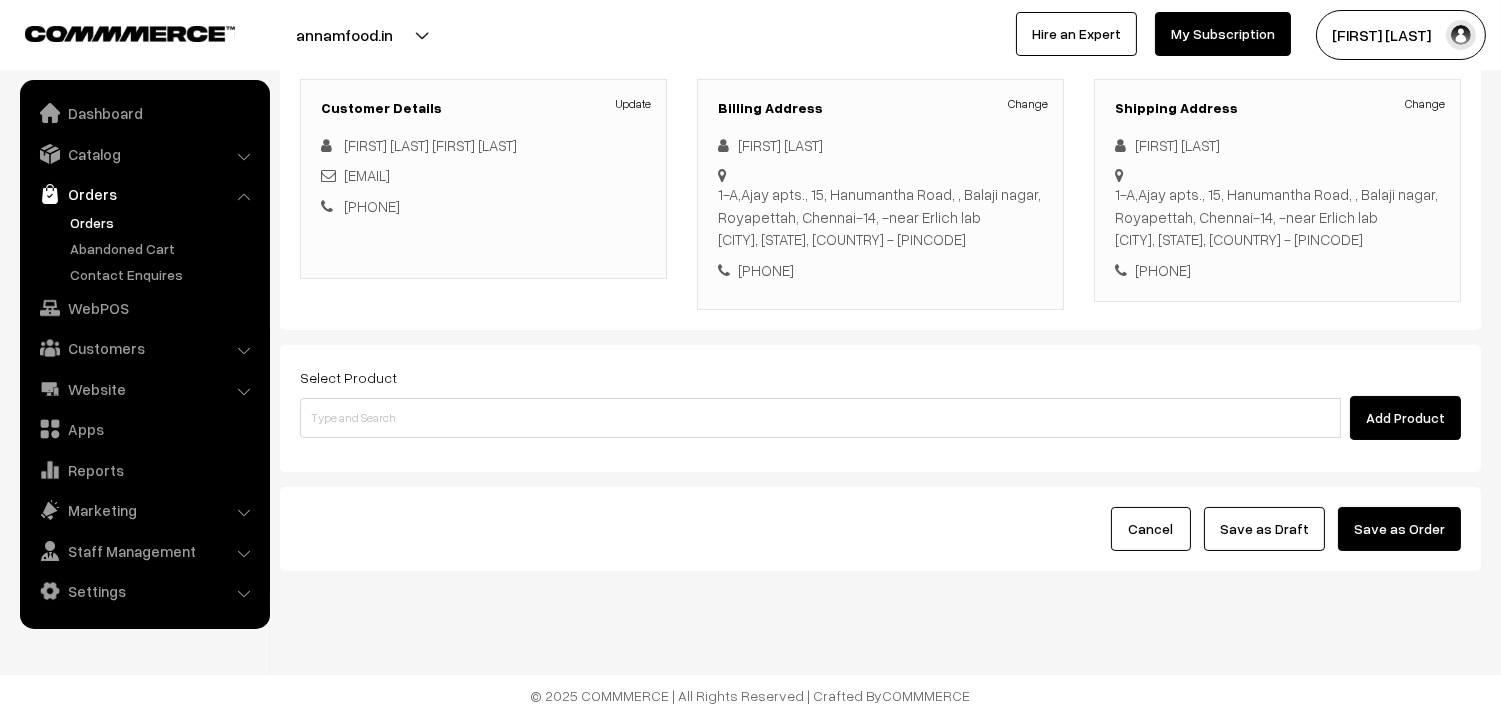scroll, scrollTop: 272, scrollLeft: 0, axis: vertical 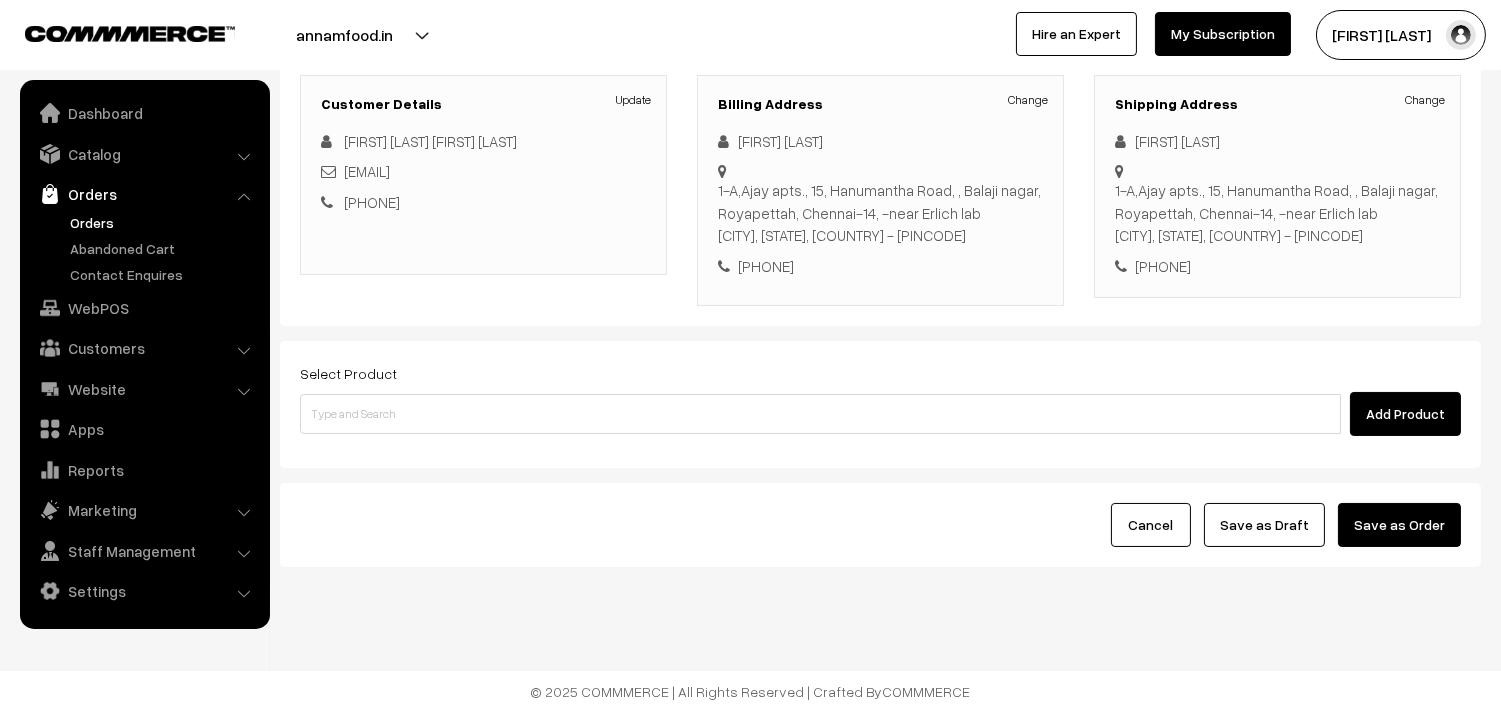 click on "Select Product
Add Product" at bounding box center (880, 398) 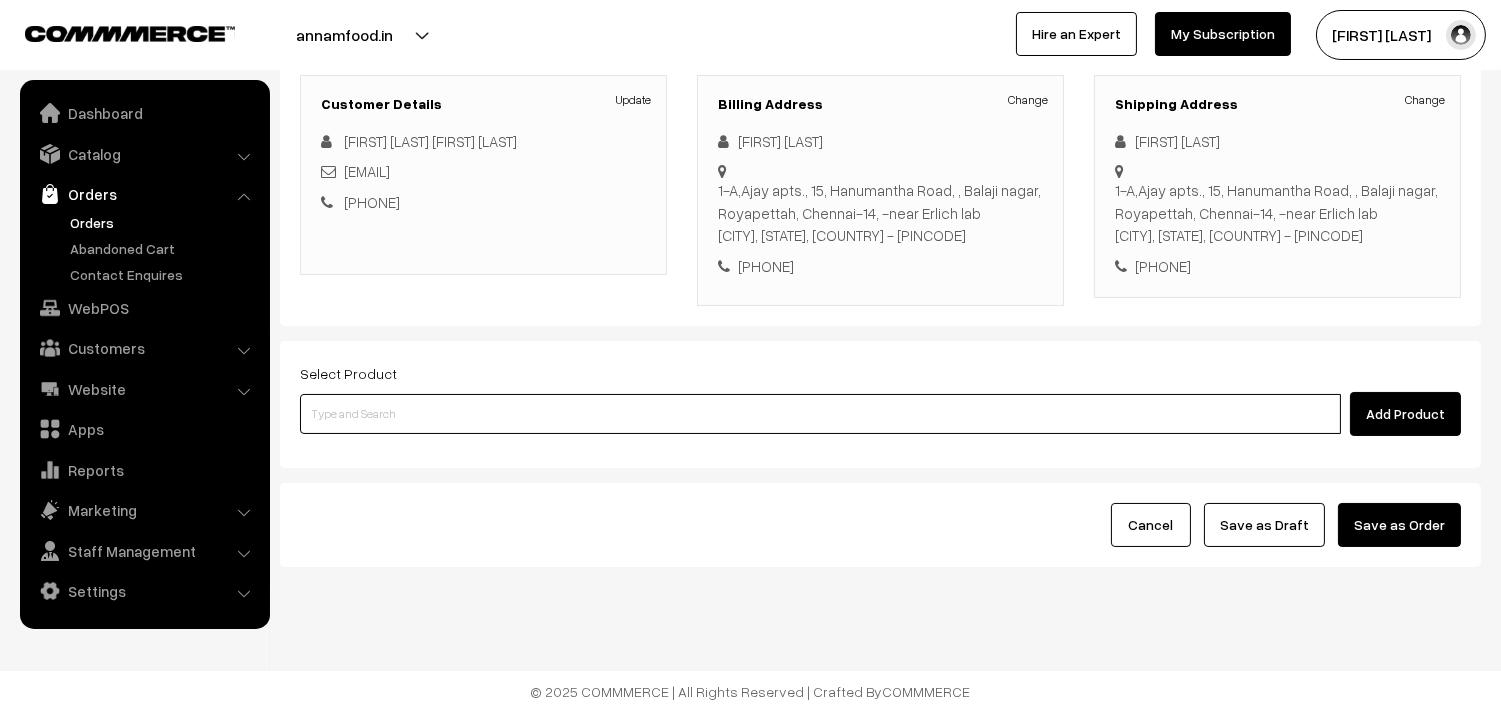 click at bounding box center [820, 414] 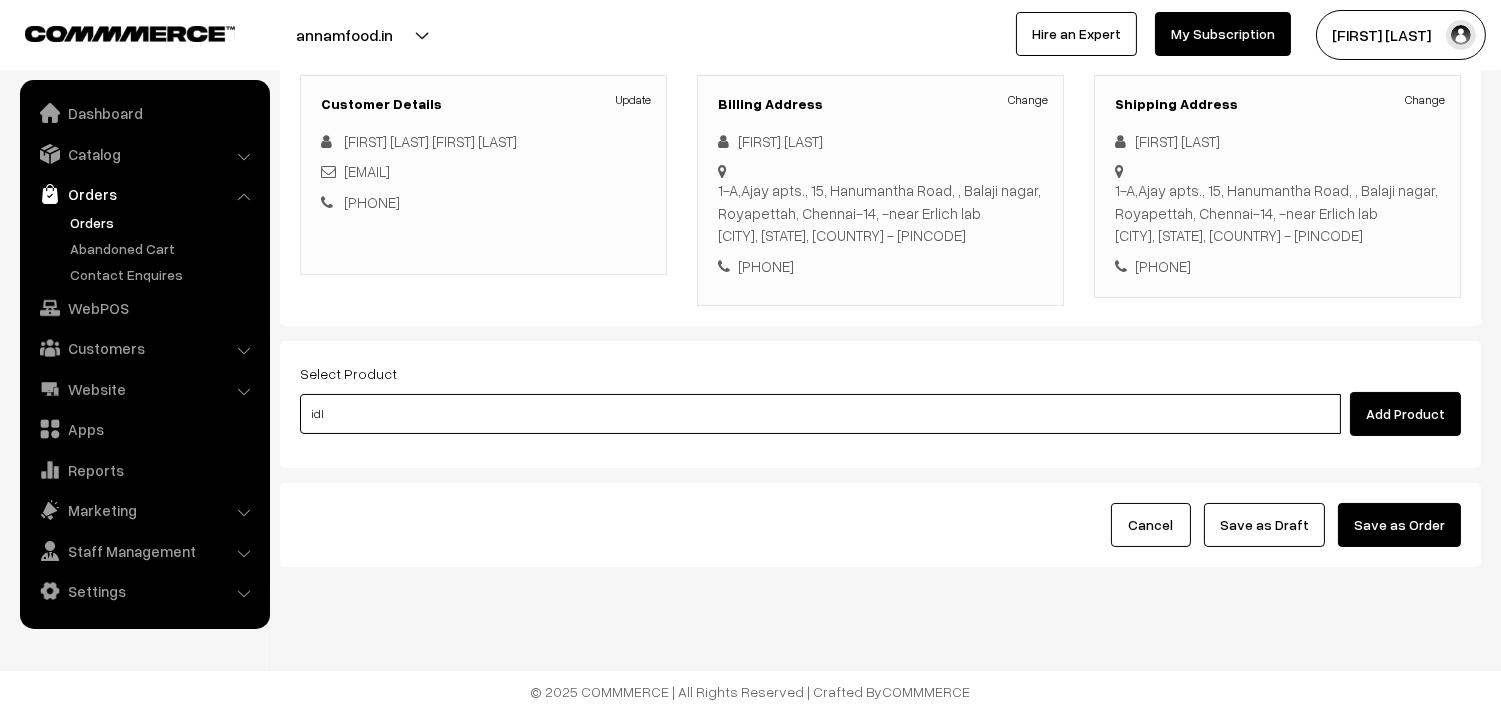 type on "idly" 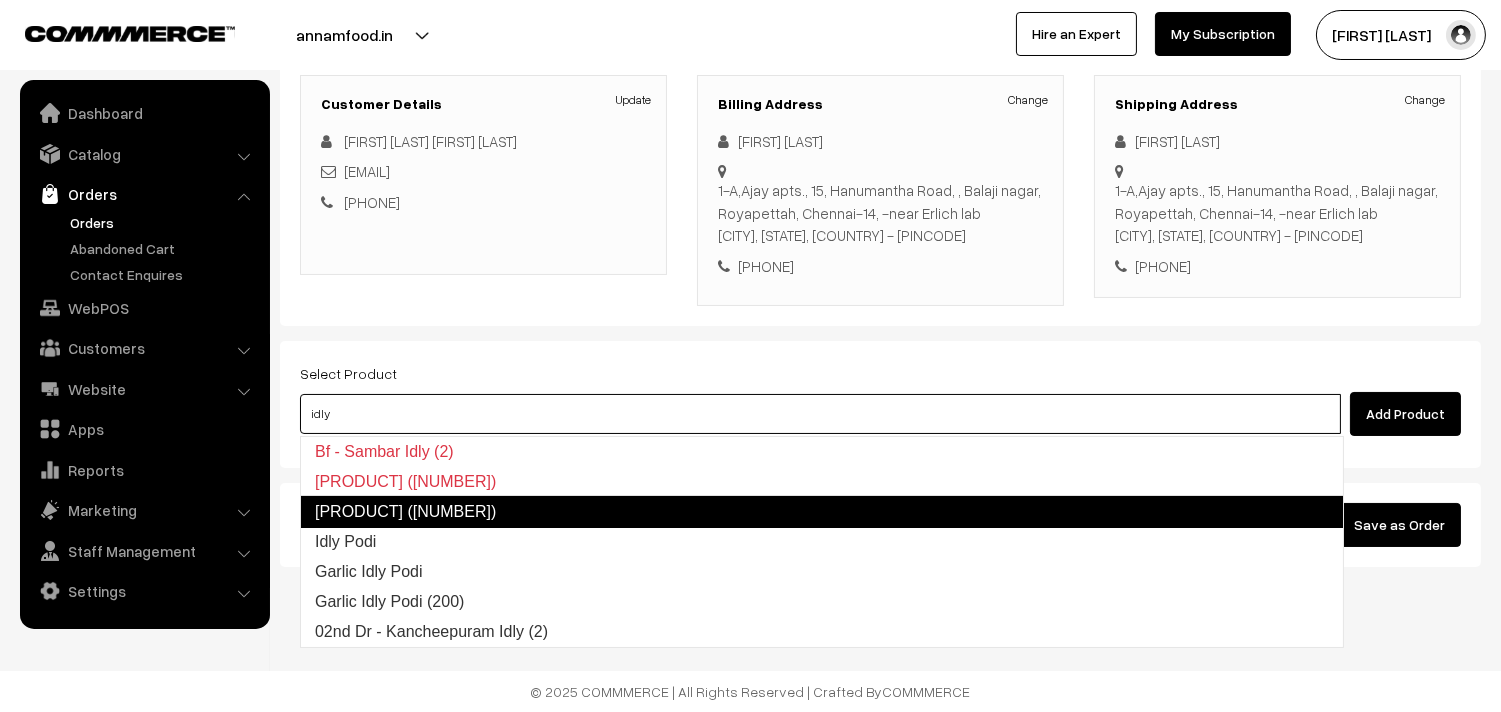 click on "Bf -  Idly (4)" at bounding box center [822, 512] 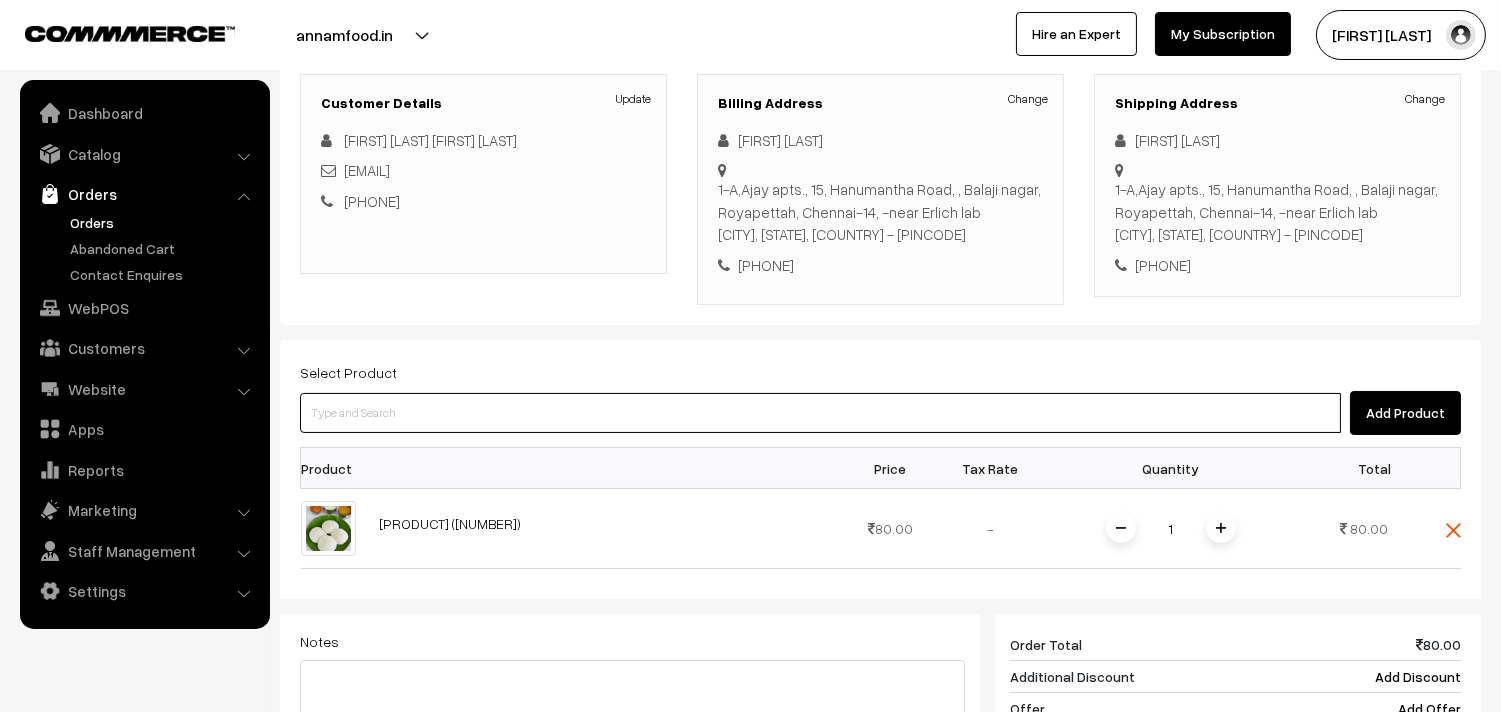 click at bounding box center [820, 413] 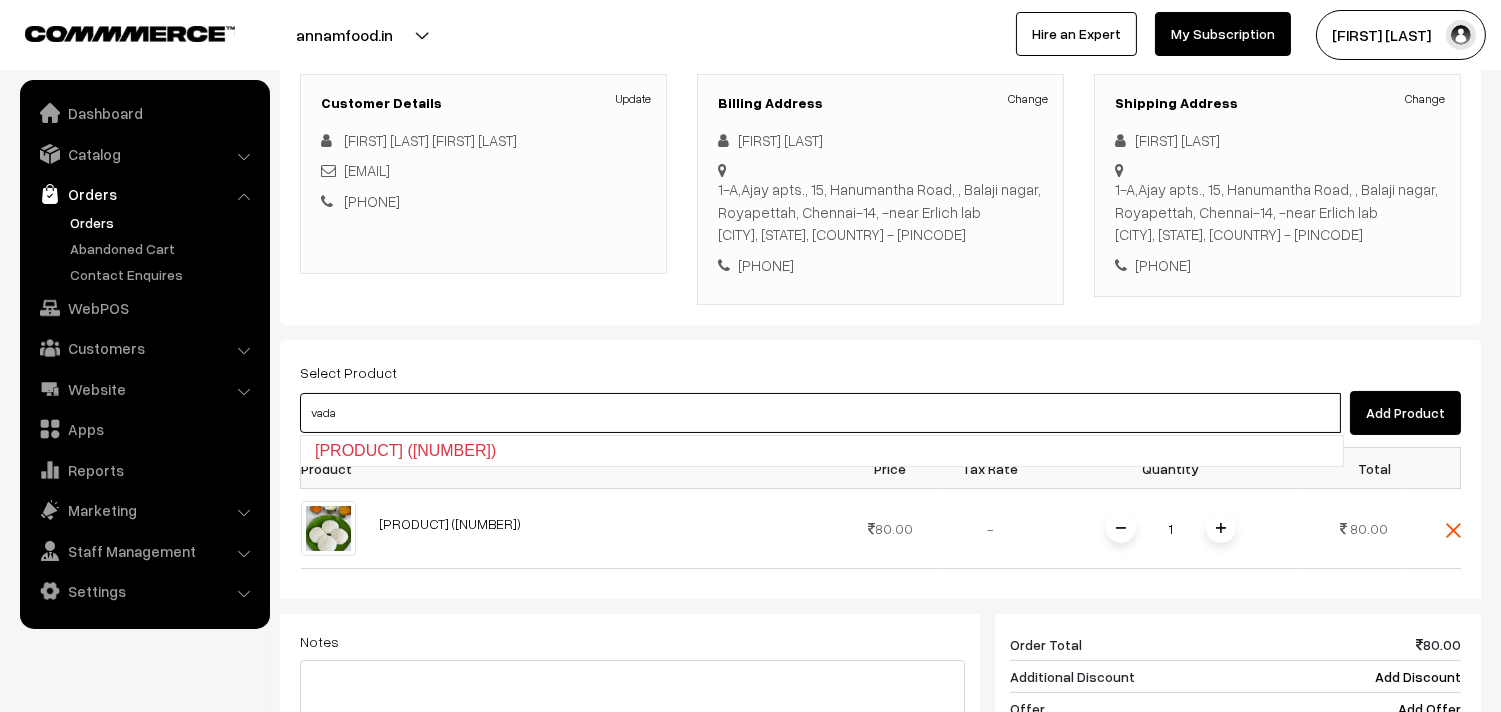 type on "vadai" 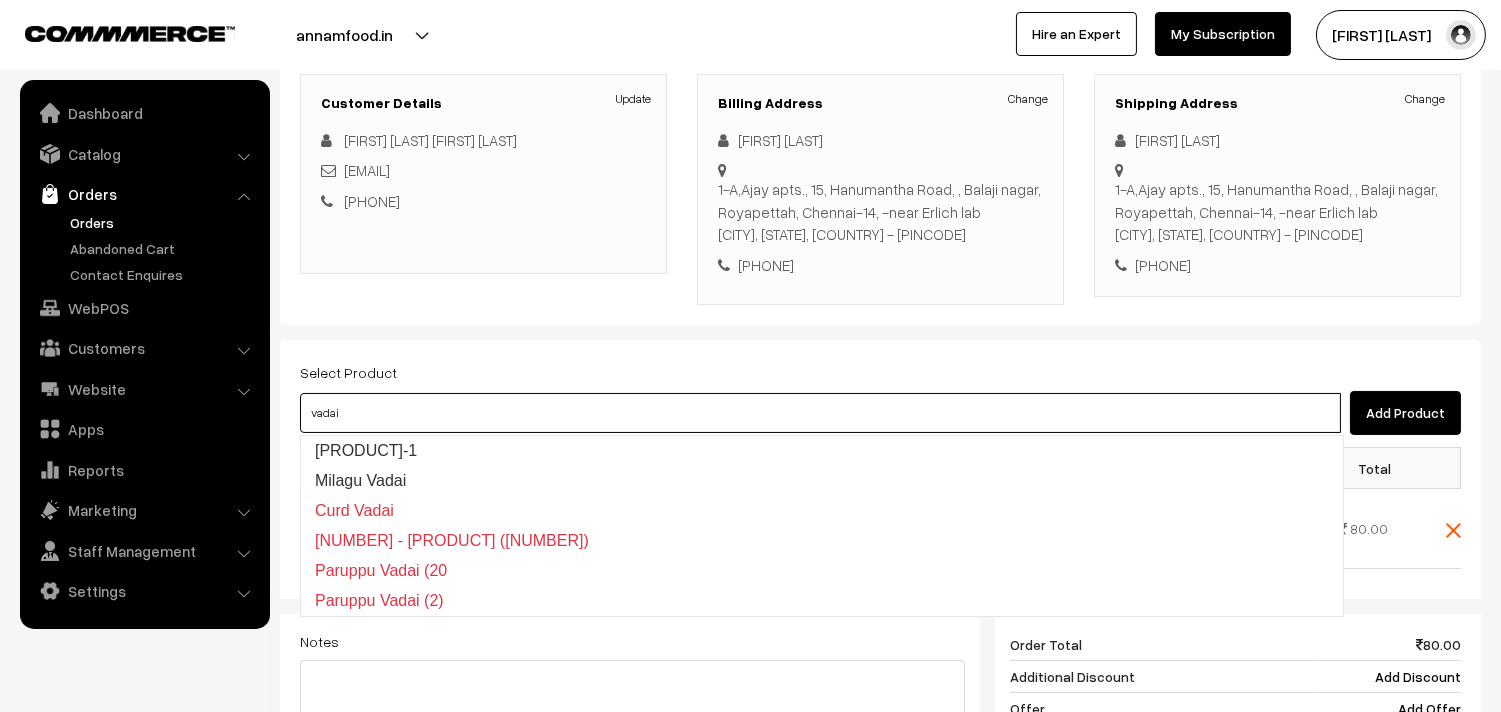 click on "Bf -  Vadai-1" at bounding box center (822, 451) 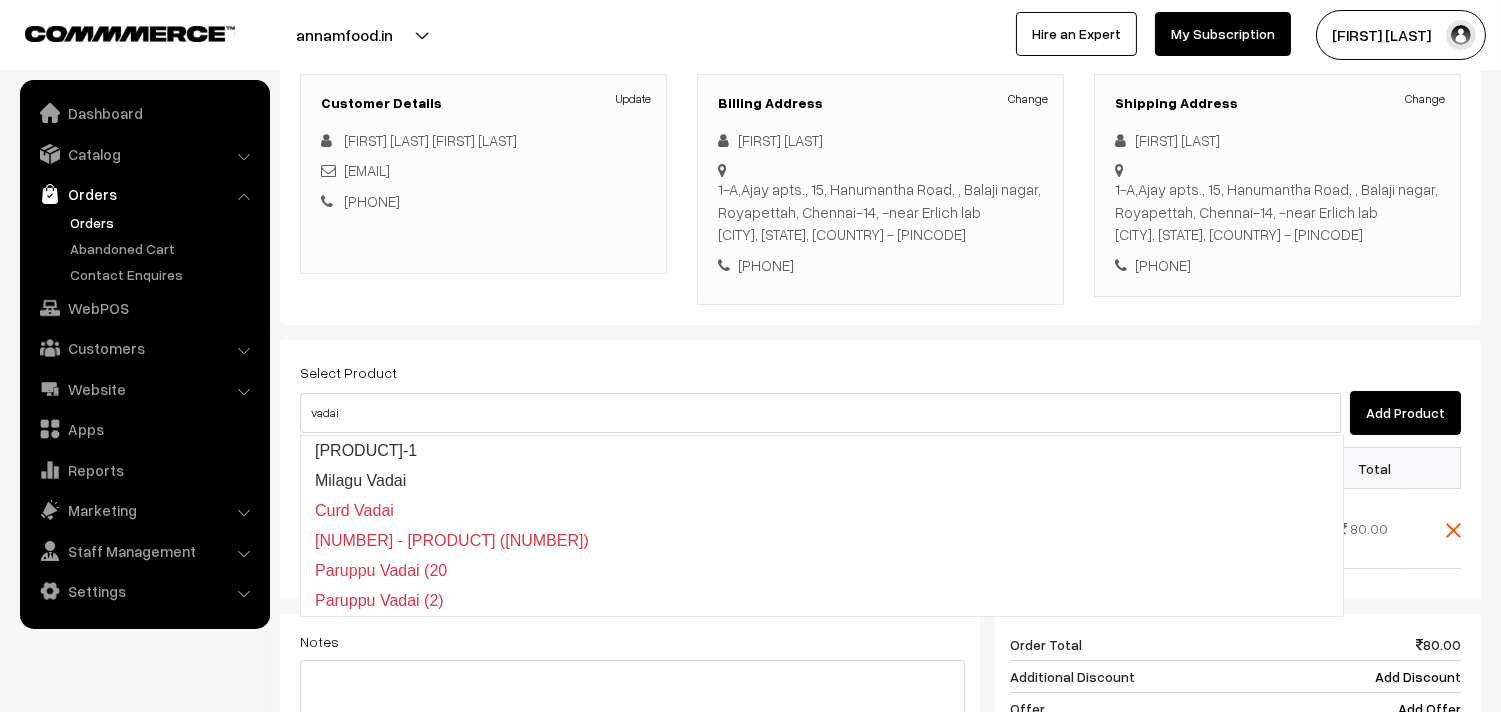 type 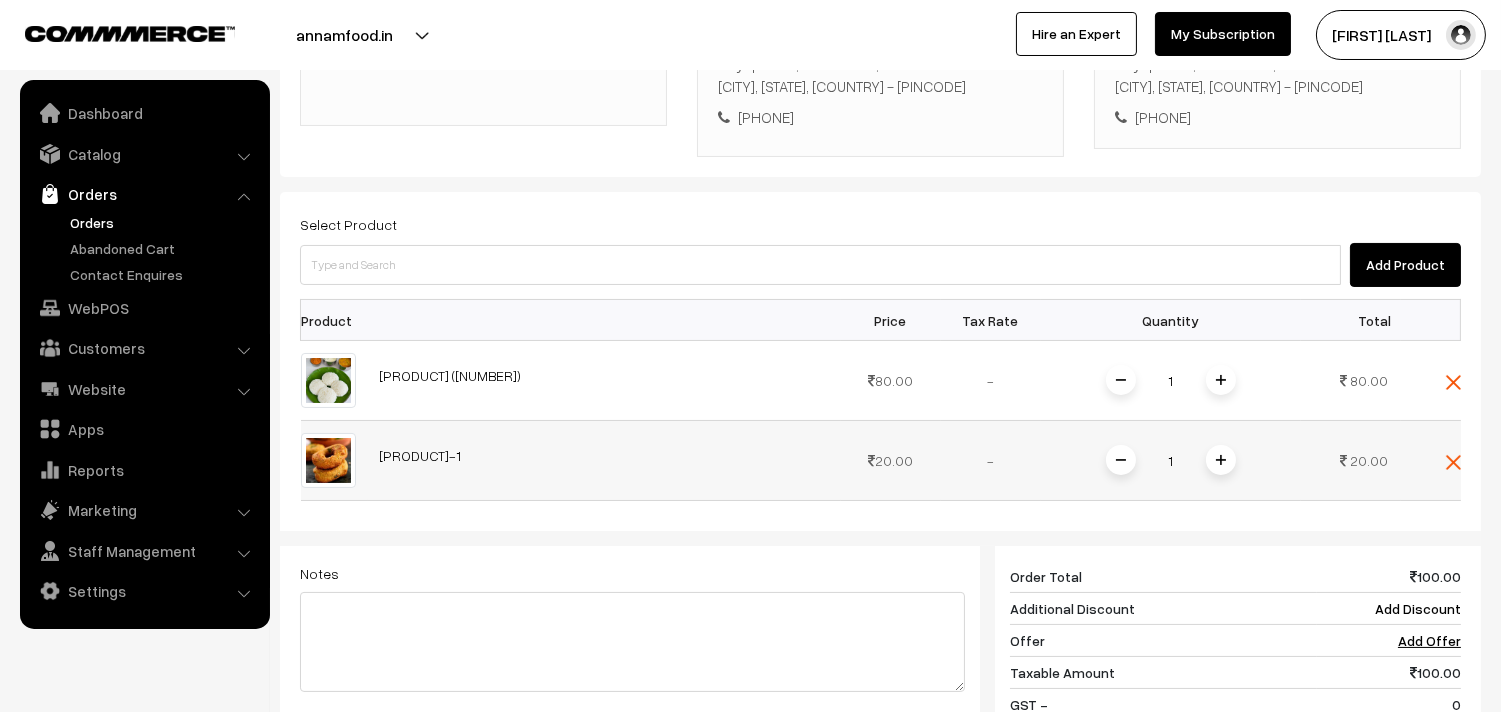 scroll, scrollTop: 494, scrollLeft: 0, axis: vertical 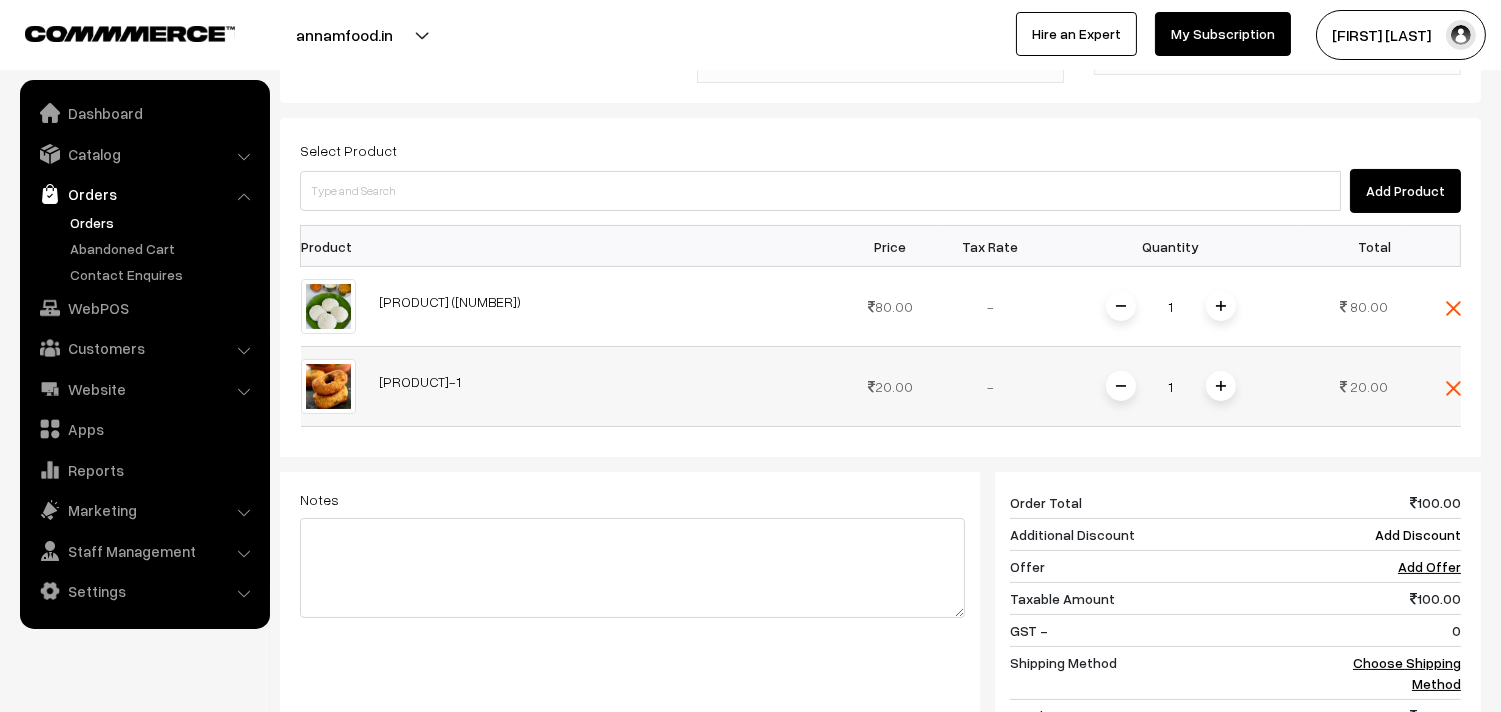 click at bounding box center (1221, 386) 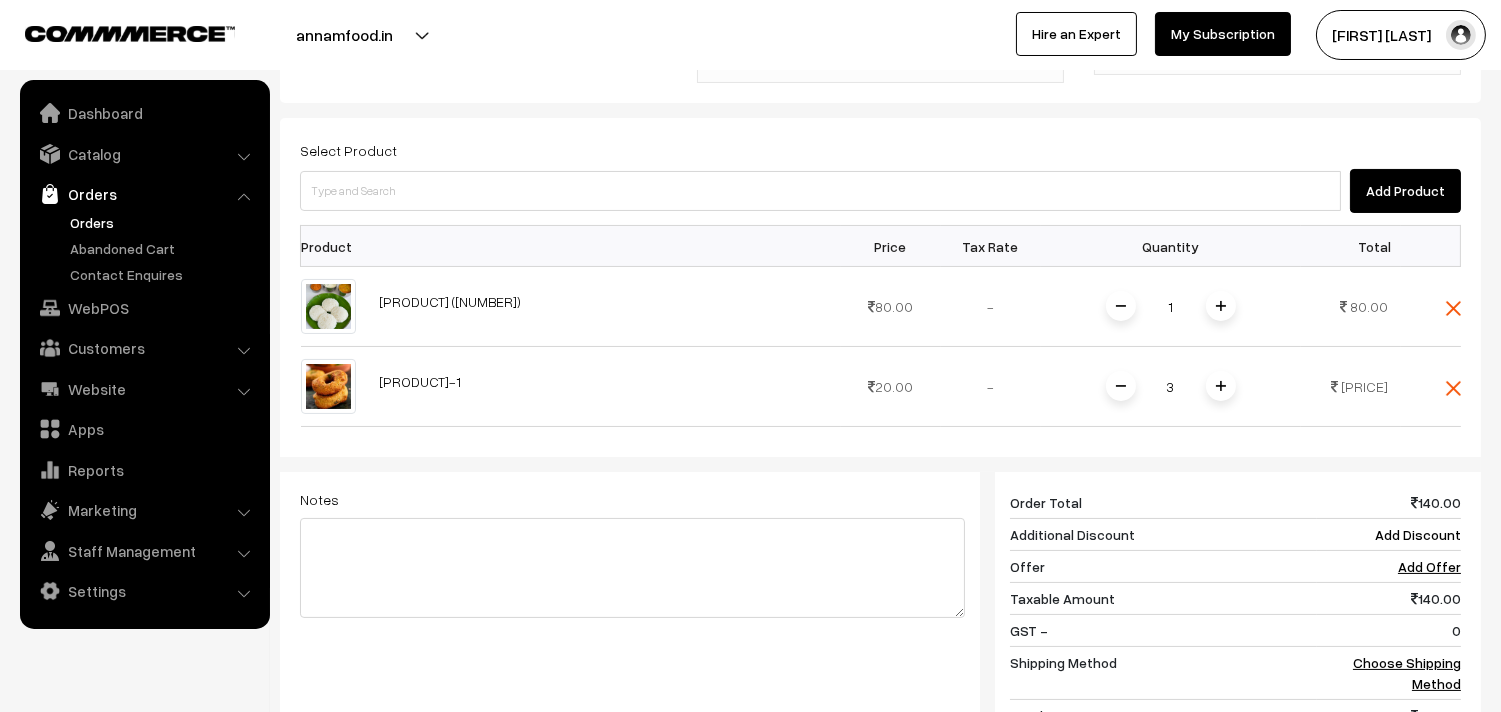click at bounding box center (1221, 386) 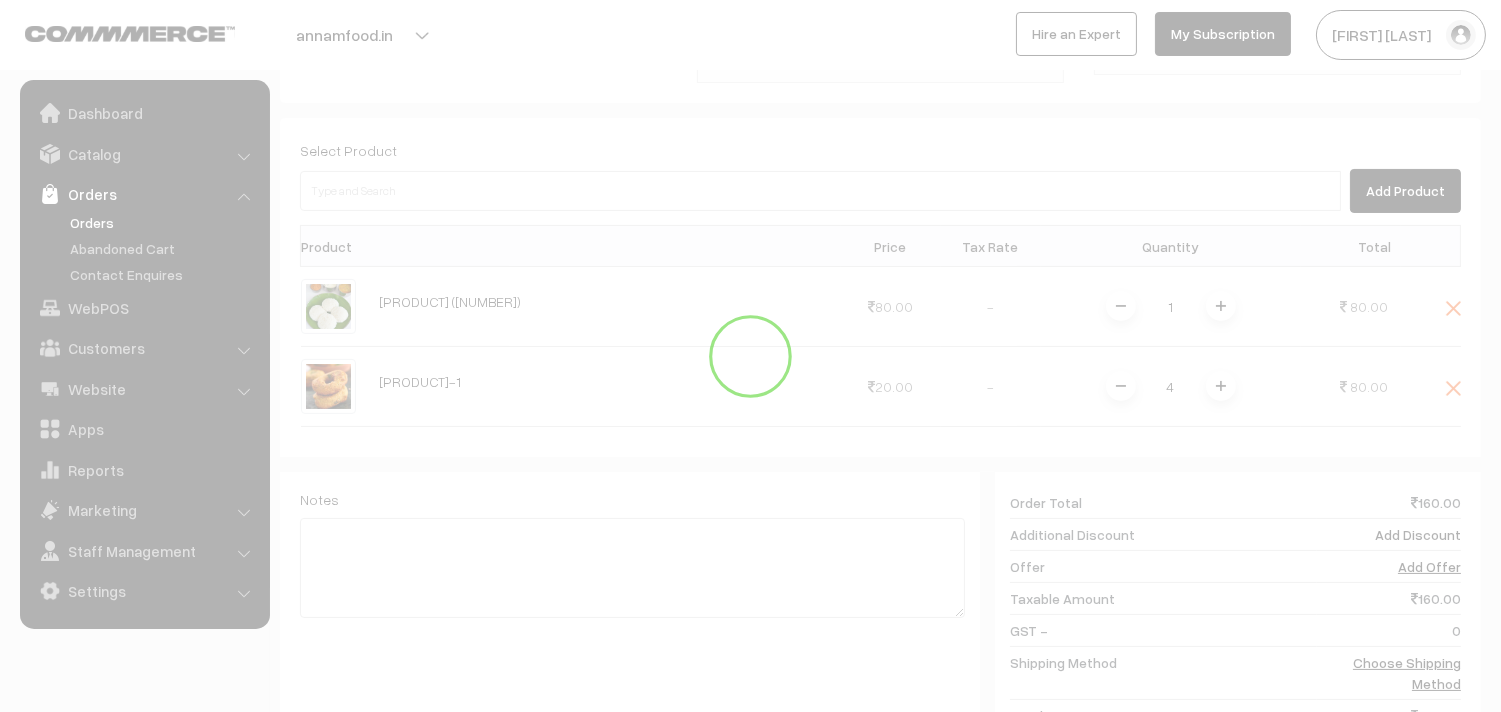 click on "Dashboard  /
orders  /
Add Order
Add Order
Cancel
Save as Draft
Save as Order
Save as Order
Customer
Walk-In
Add GST
Add PO
Select Customer
Add Customer" at bounding box center [880, 245] 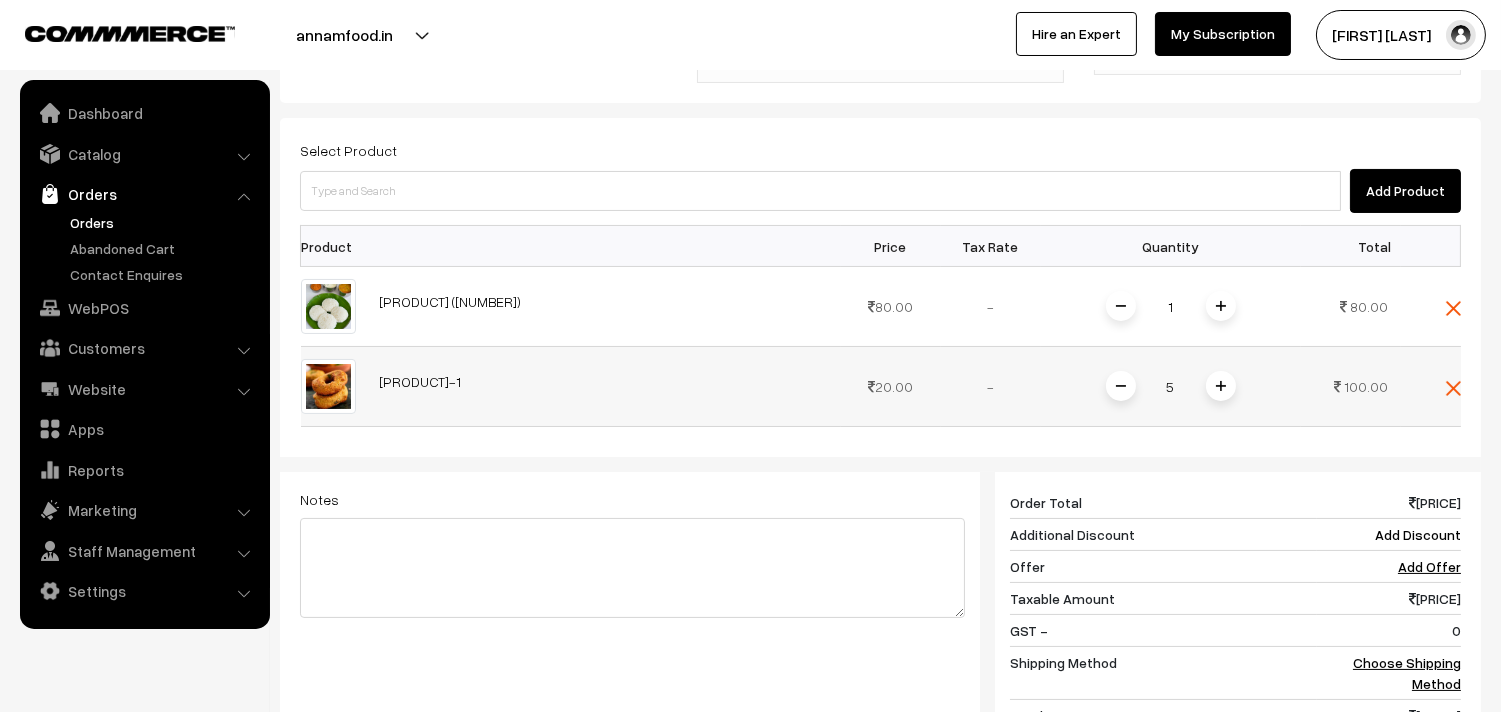 click at bounding box center (1221, 386) 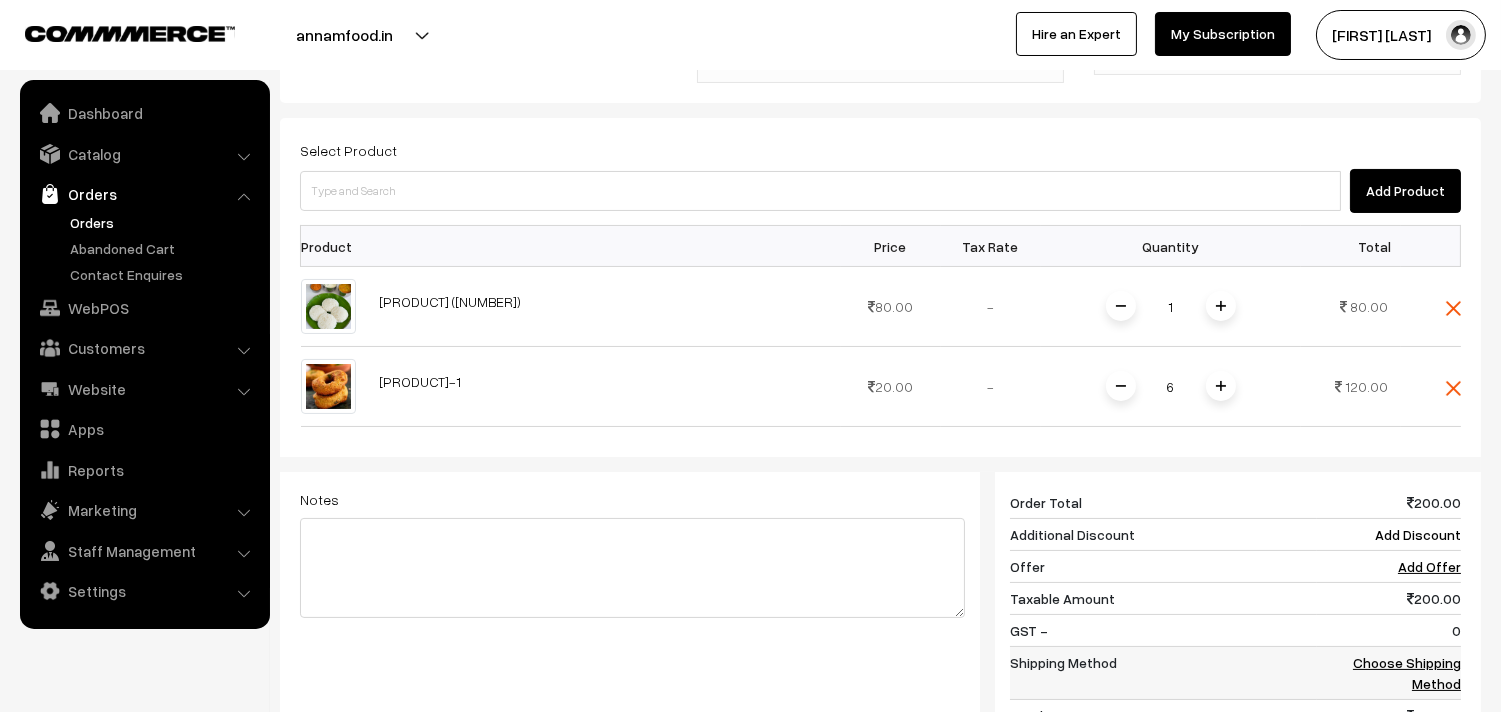 click on "Choose Shipping Method" at bounding box center (1407, 673) 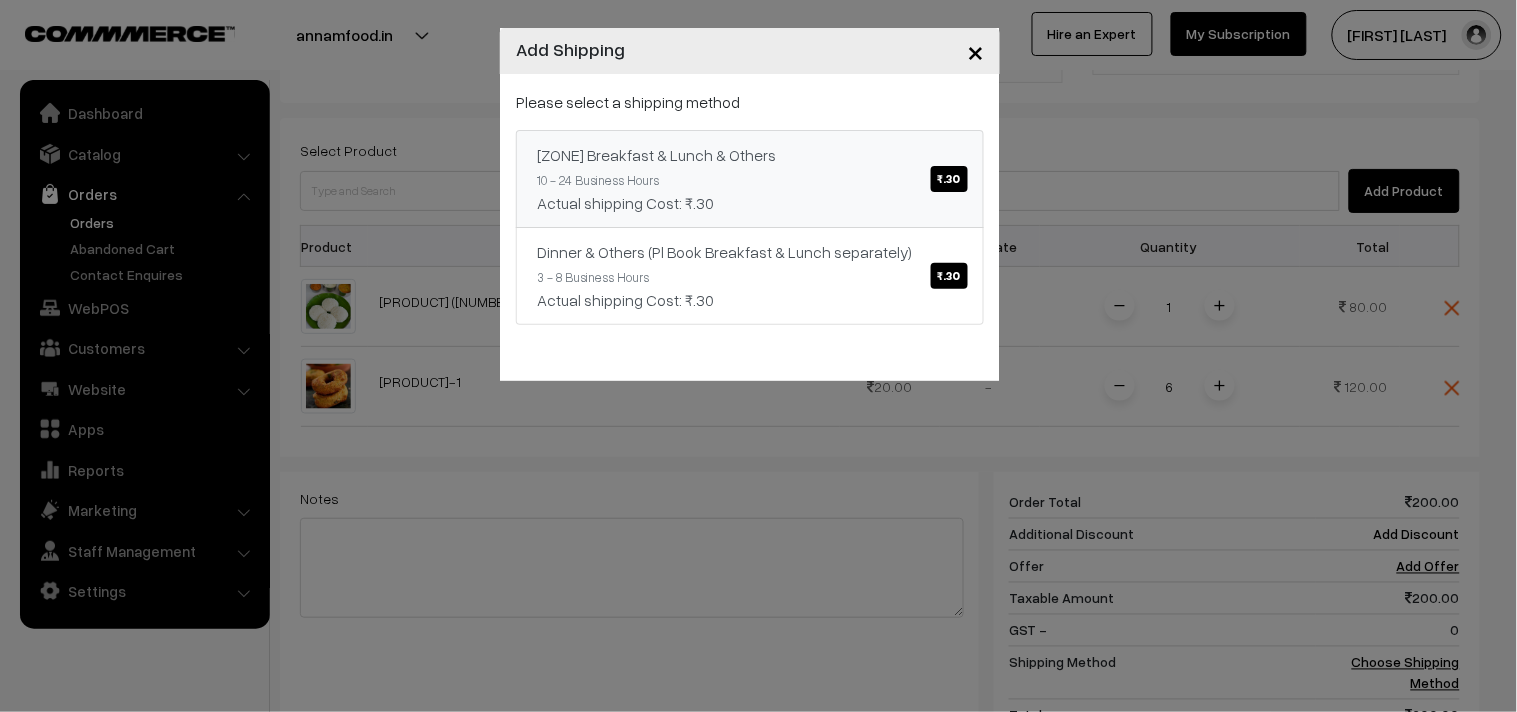 click on "₹.30" at bounding box center [949, 179] 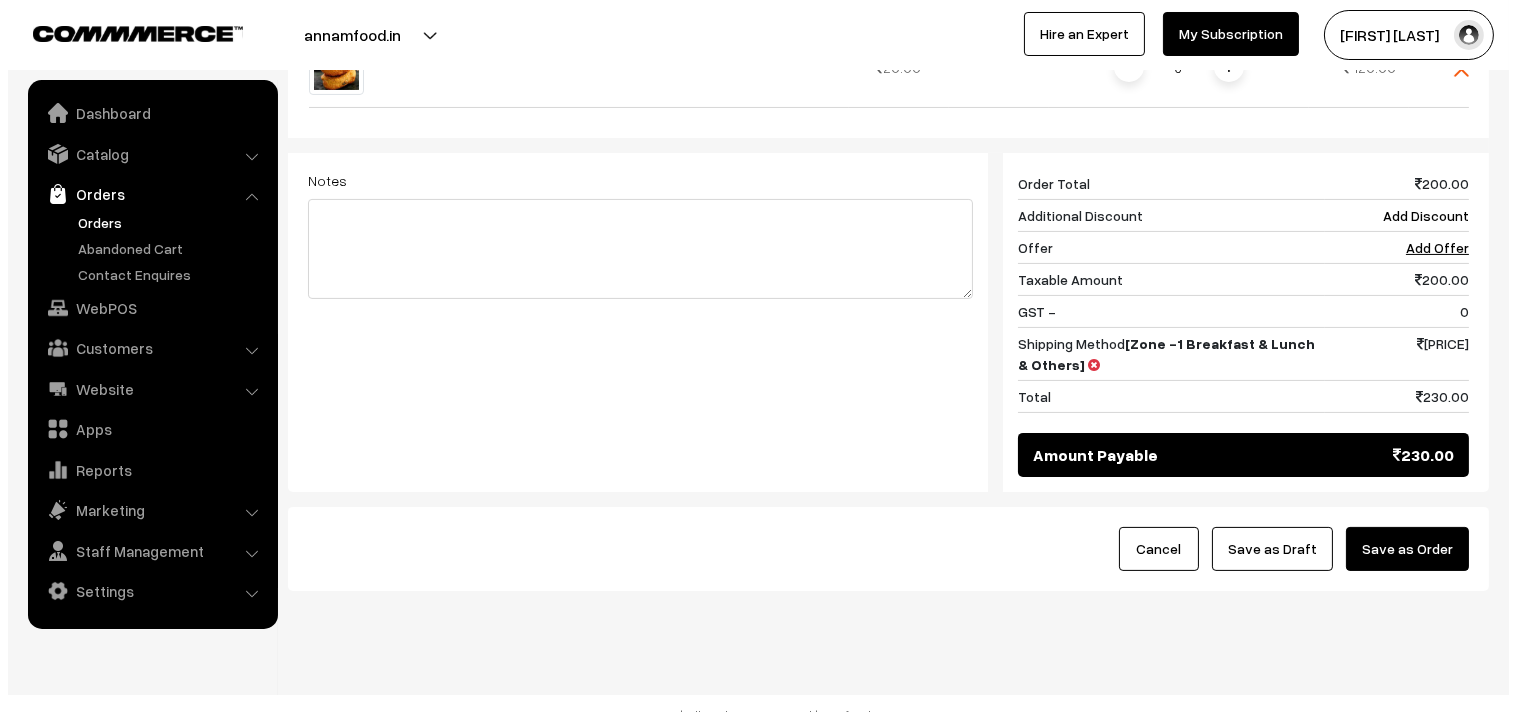 scroll, scrollTop: 840, scrollLeft: 0, axis: vertical 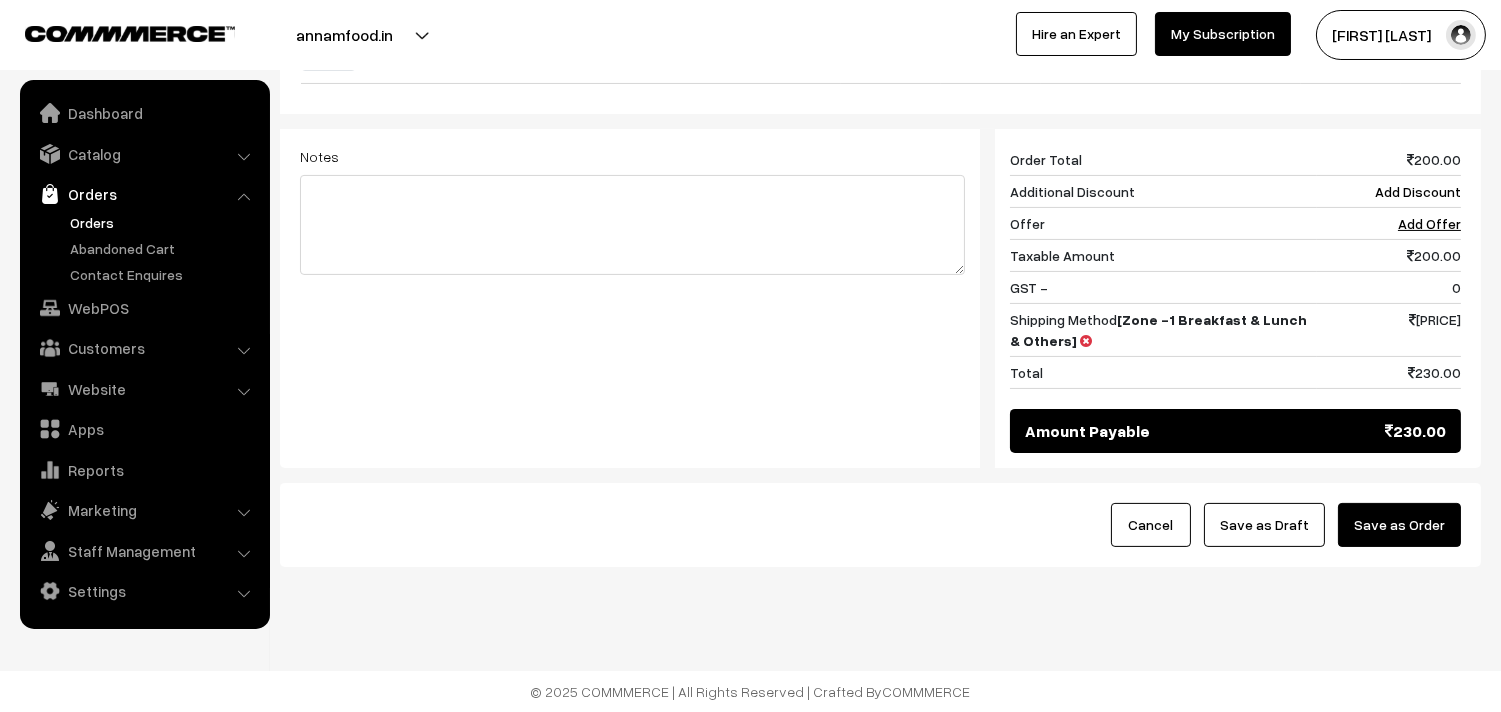 click on "Save as Order" at bounding box center [1399, 525] 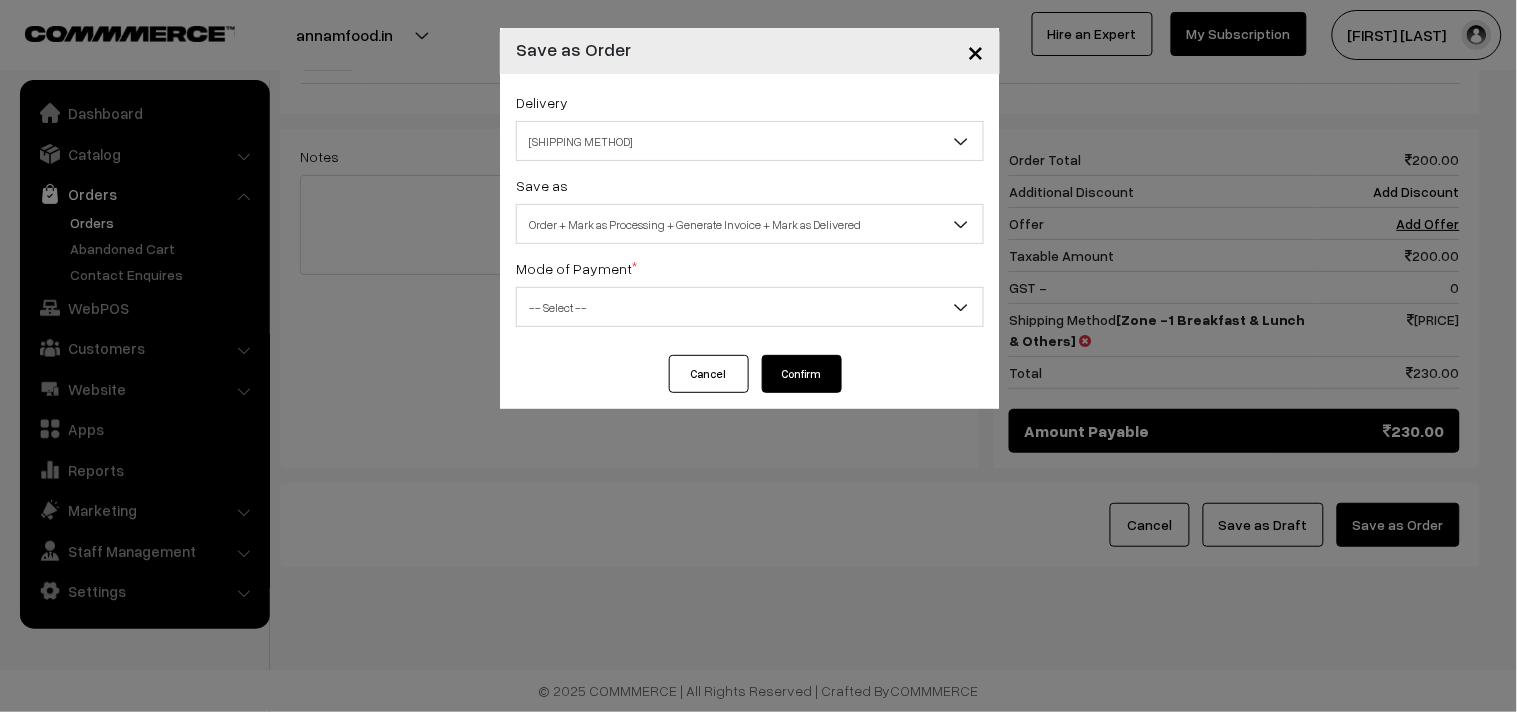 click on "Delivery
Self Pickup
Zone -1  Breakfast & Lunch & Others
(₹30) (10 - 24 Business Hours)
Dinner & Others  (Pl Book Breakfast & Lunch separately)
(₹30) (3 - 8 Business Hours)
Self Pickup" at bounding box center [750, 125] 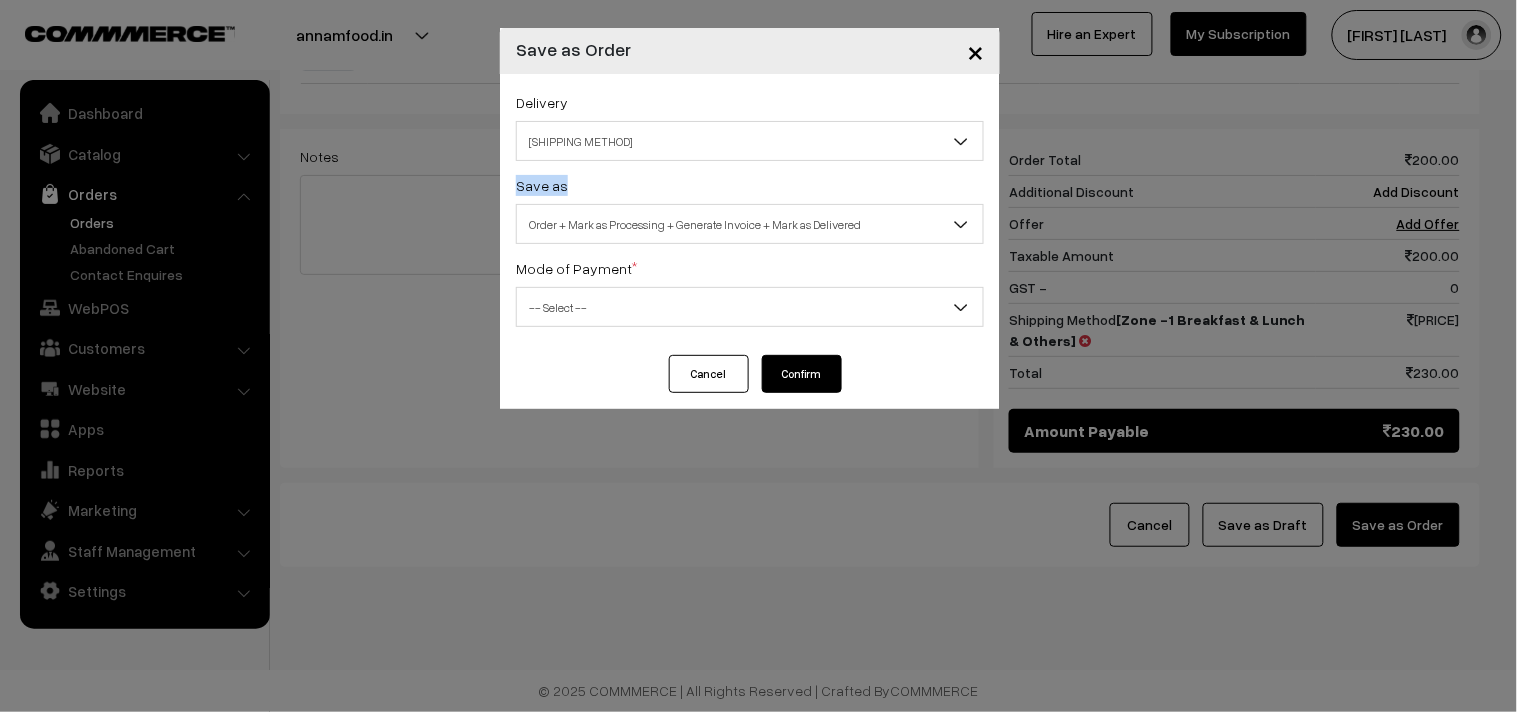 click on "Self Pickup" at bounding box center [750, 141] 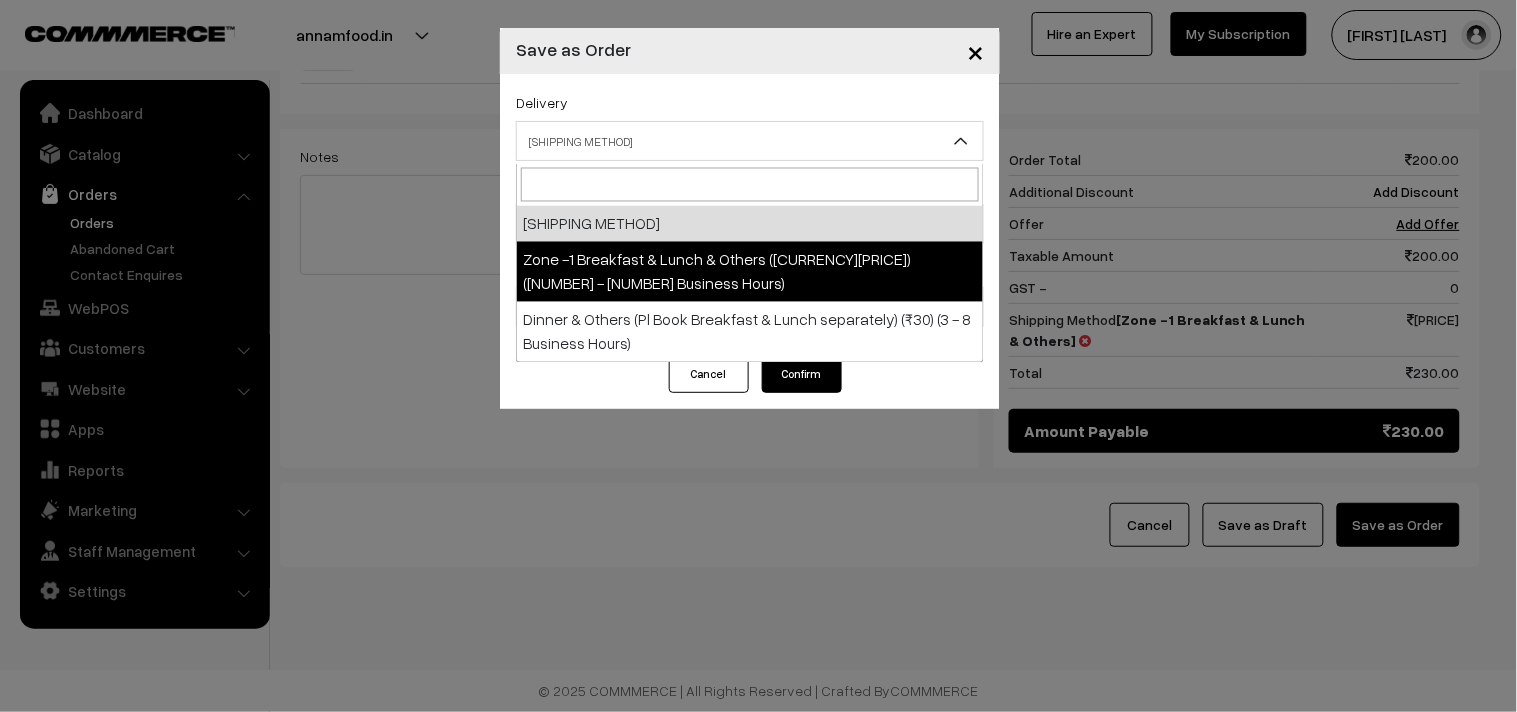 select on "ZON1" 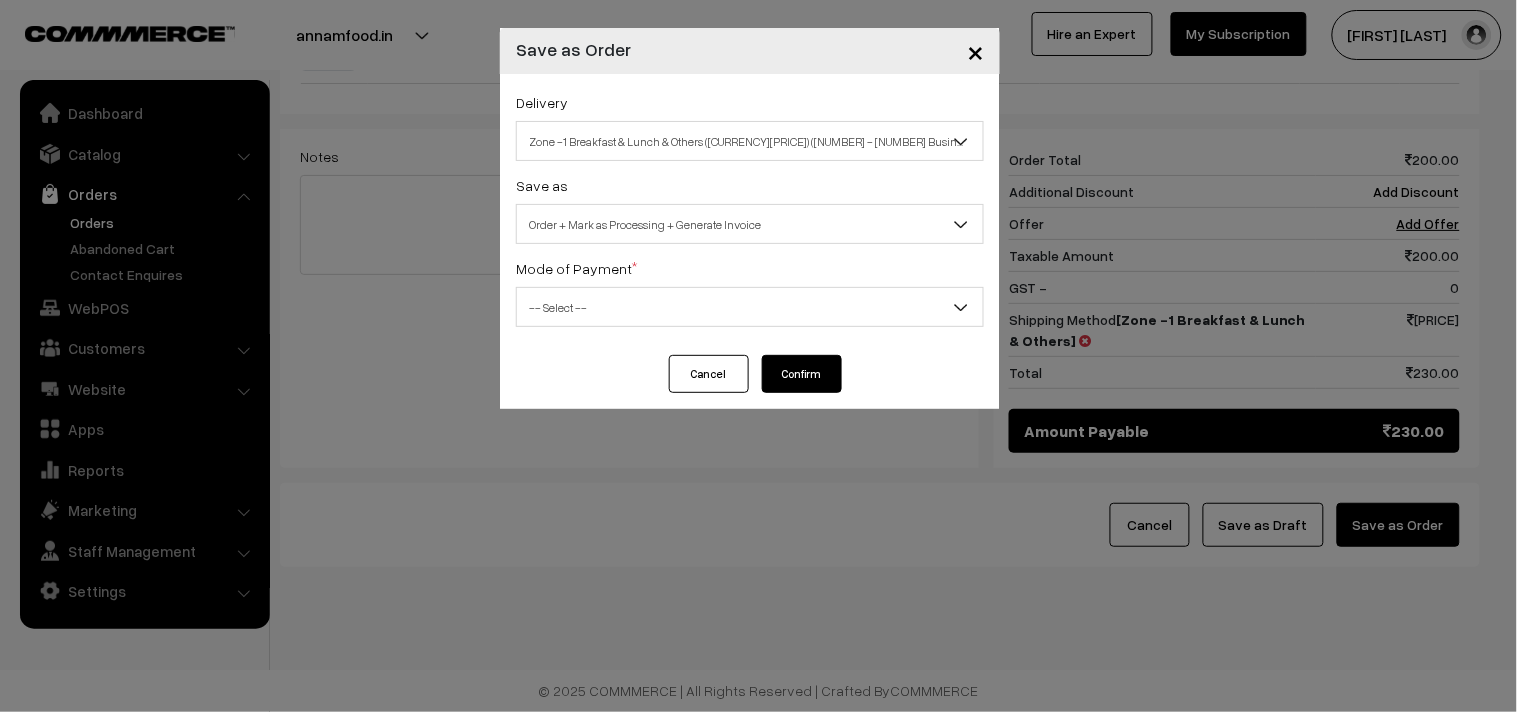 click on "Order + Mark as Processing + Generate Invoice" at bounding box center (750, 224) 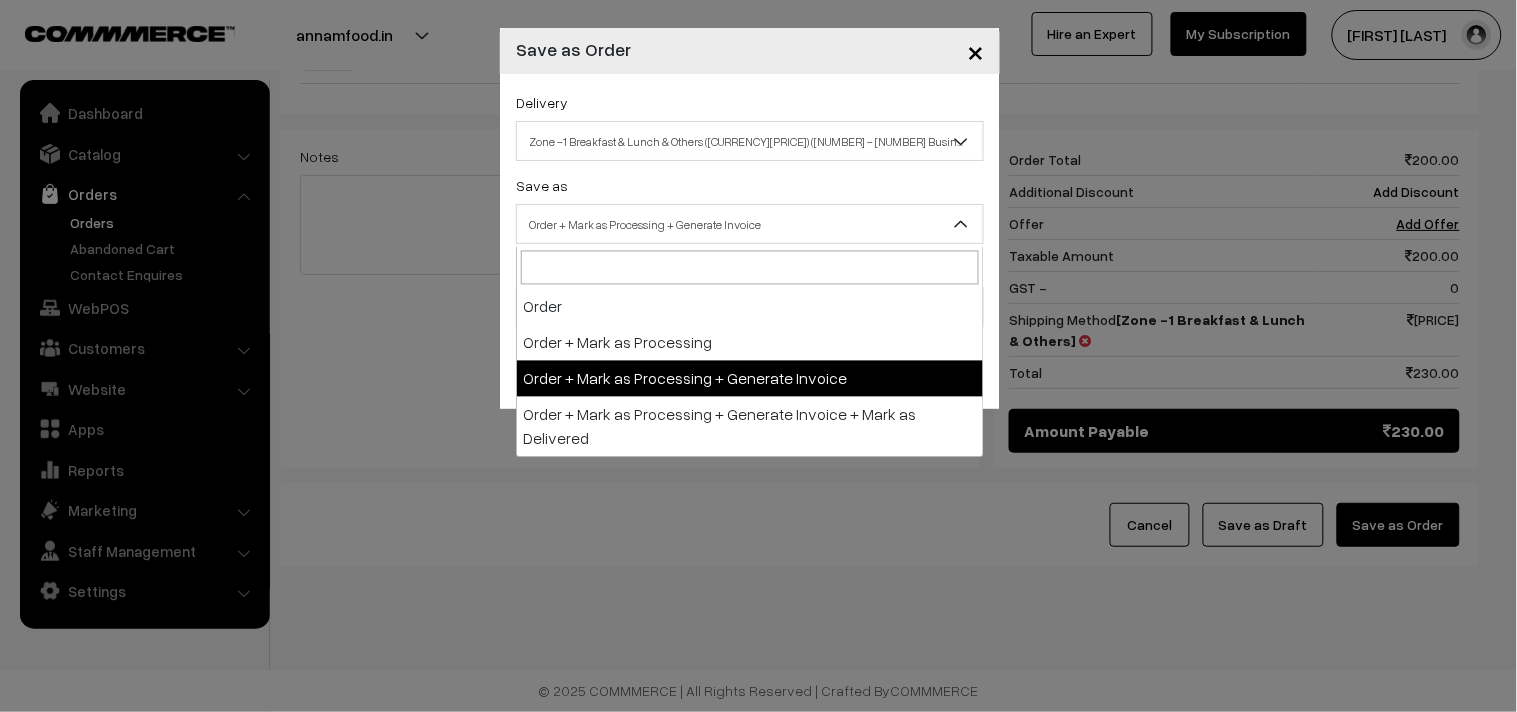 drag, startPoint x: 667, startPoint y: 375, endPoint x: 584, endPoint y: 310, distance: 105.42296 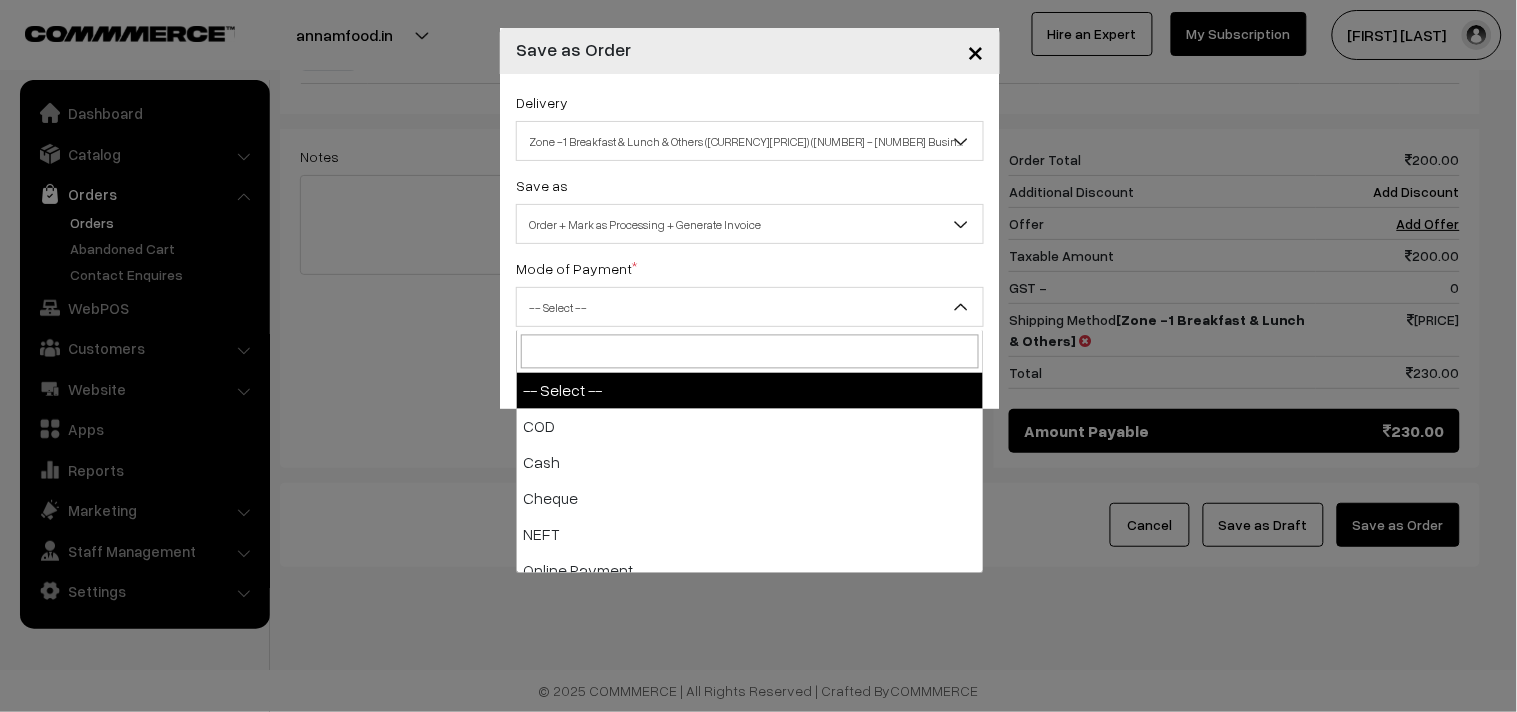 click on "-- Select --" at bounding box center [750, 307] 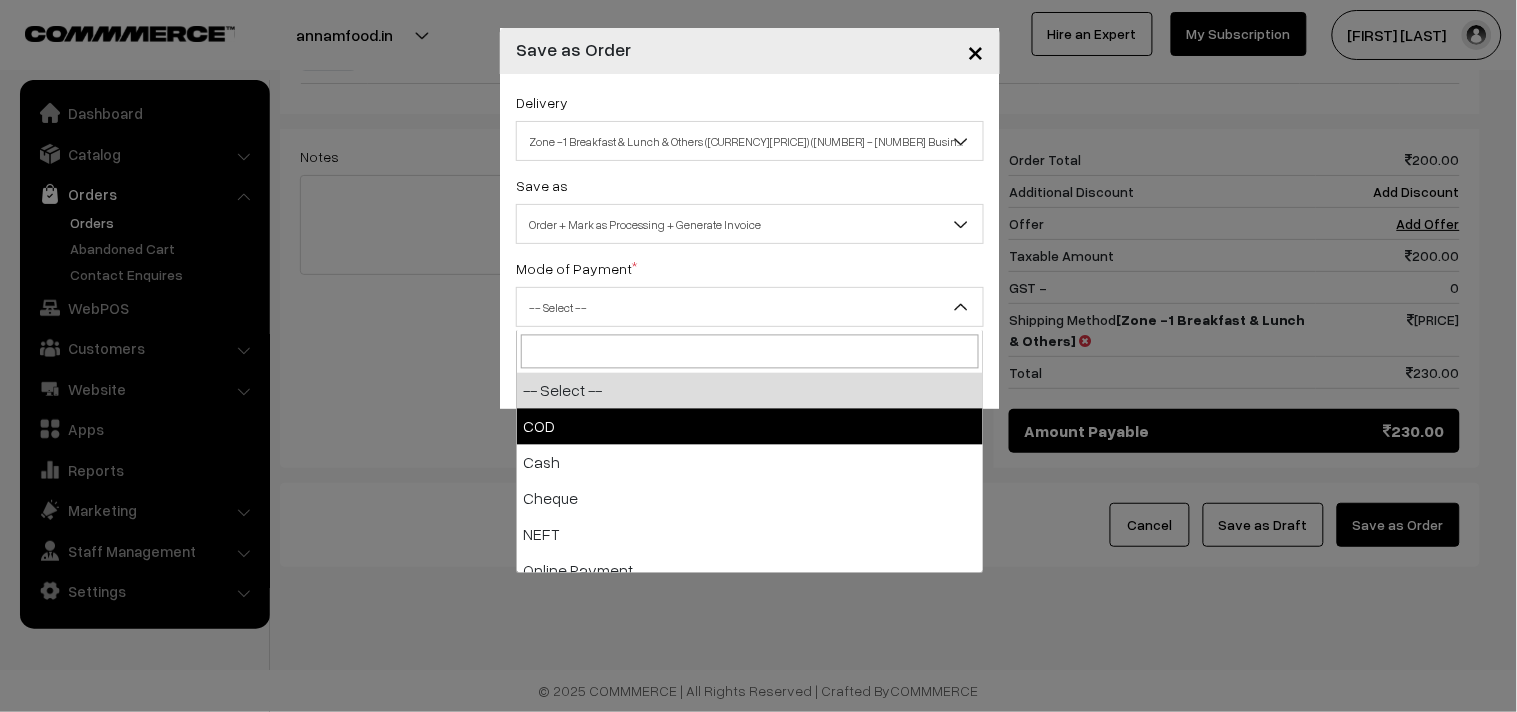 select on "1" 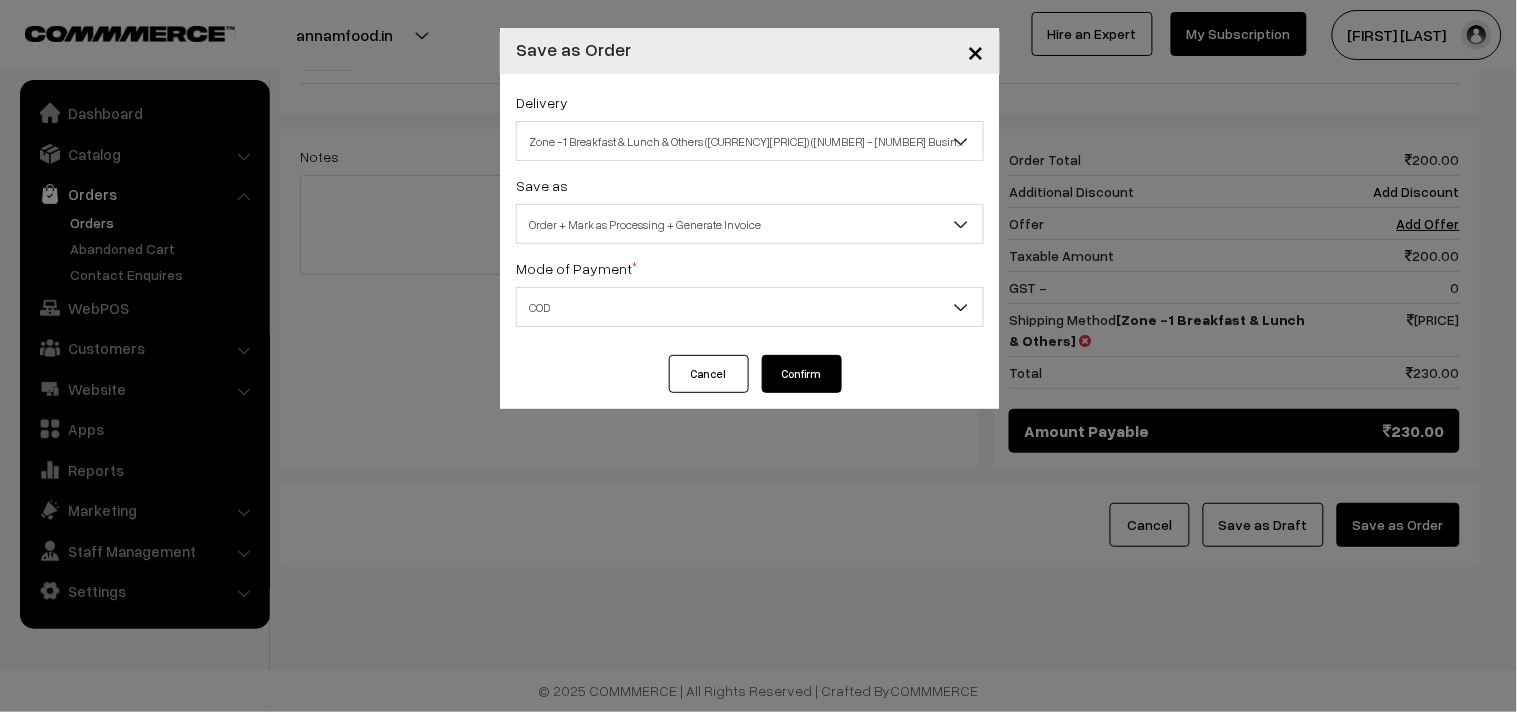 click on "Confirm" at bounding box center [802, 374] 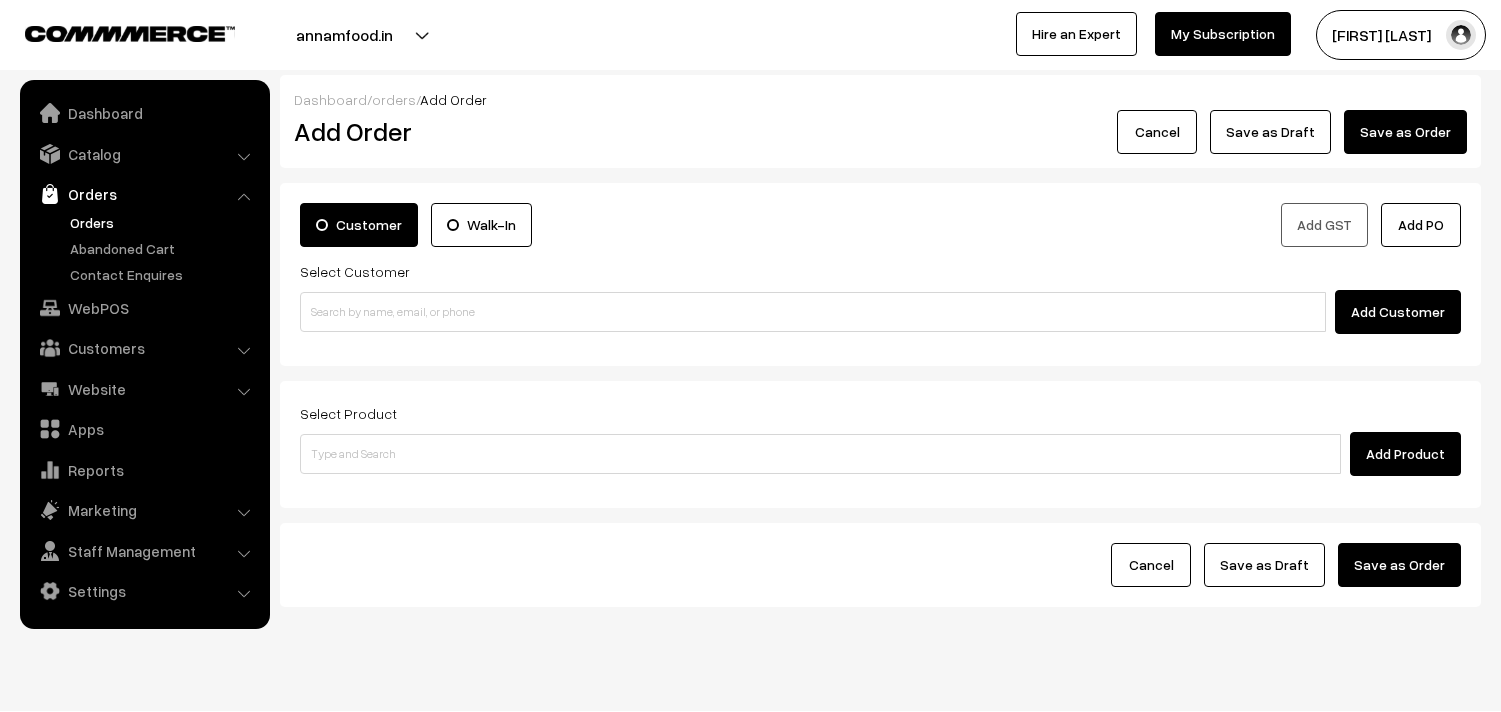 scroll, scrollTop: 0, scrollLeft: 0, axis: both 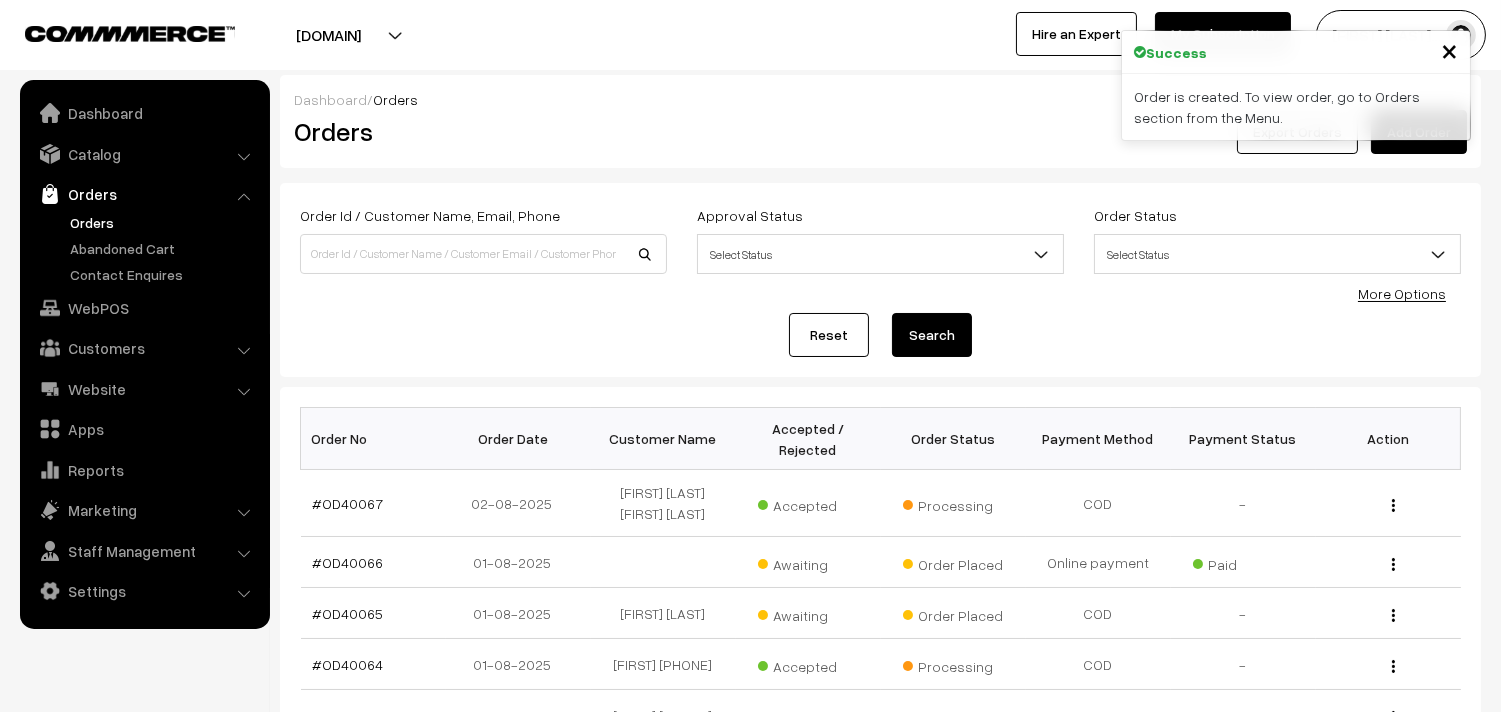 click on "#OD40067" at bounding box center [348, 503] 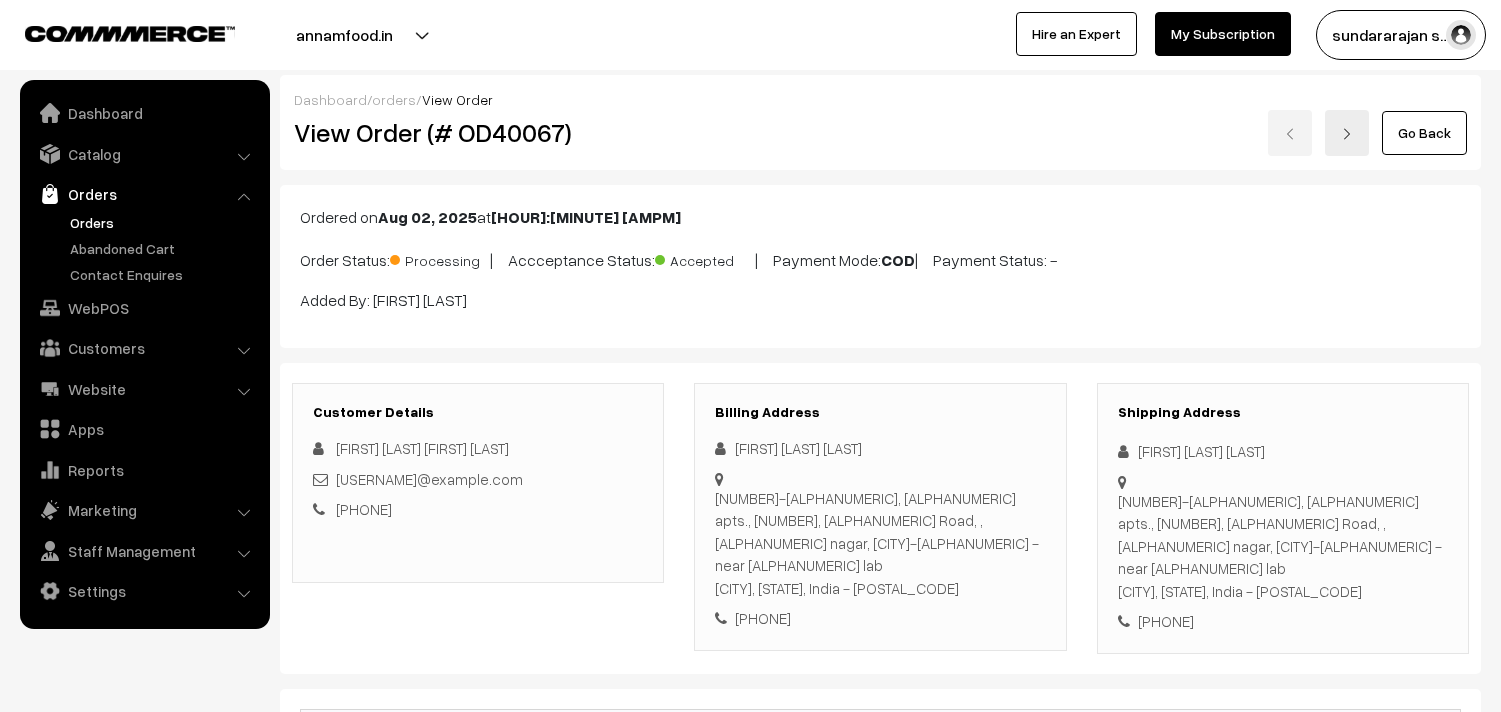 scroll, scrollTop: 0, scrollLeft: 0, axis: both 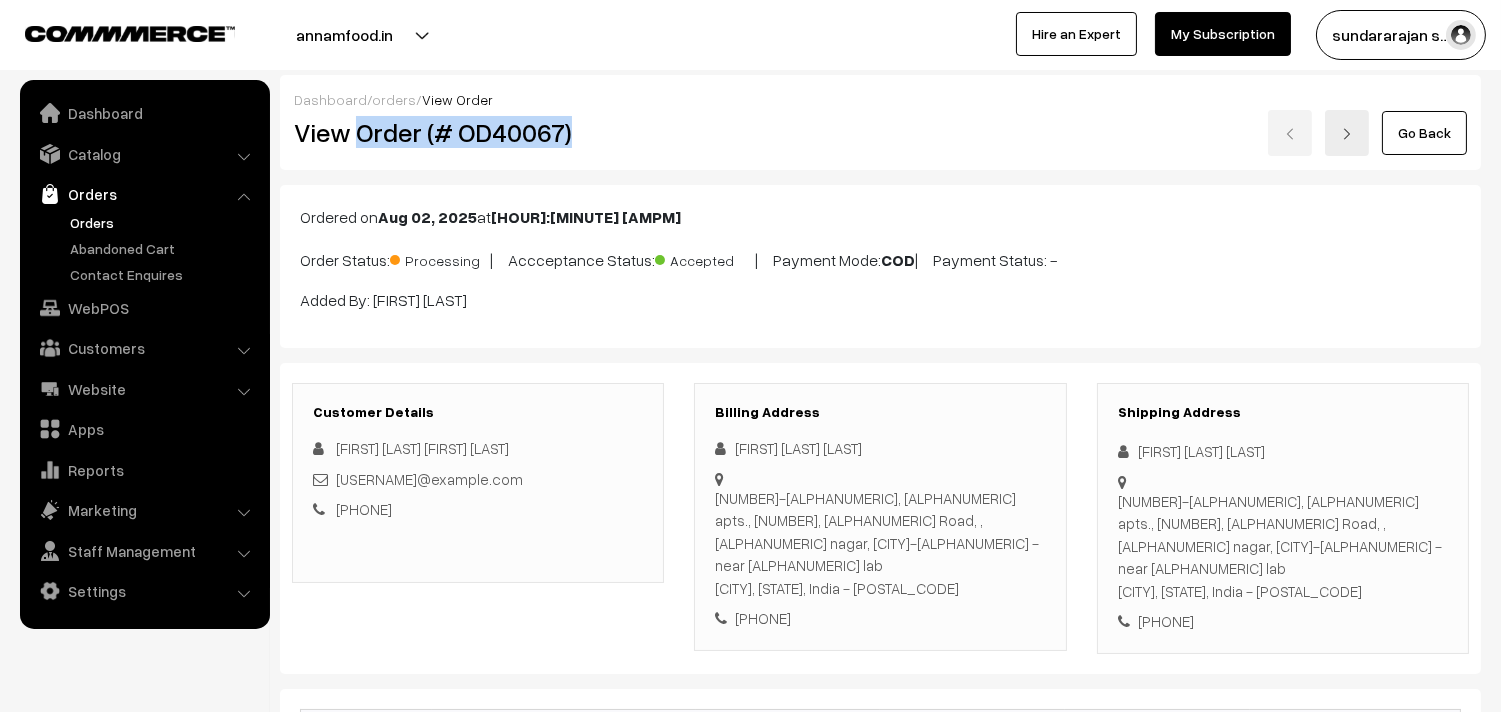 drag, startPoint x: 0, startPoint y: 0, endPoint x: 614, endPoint y: 122, distance: 626.0032 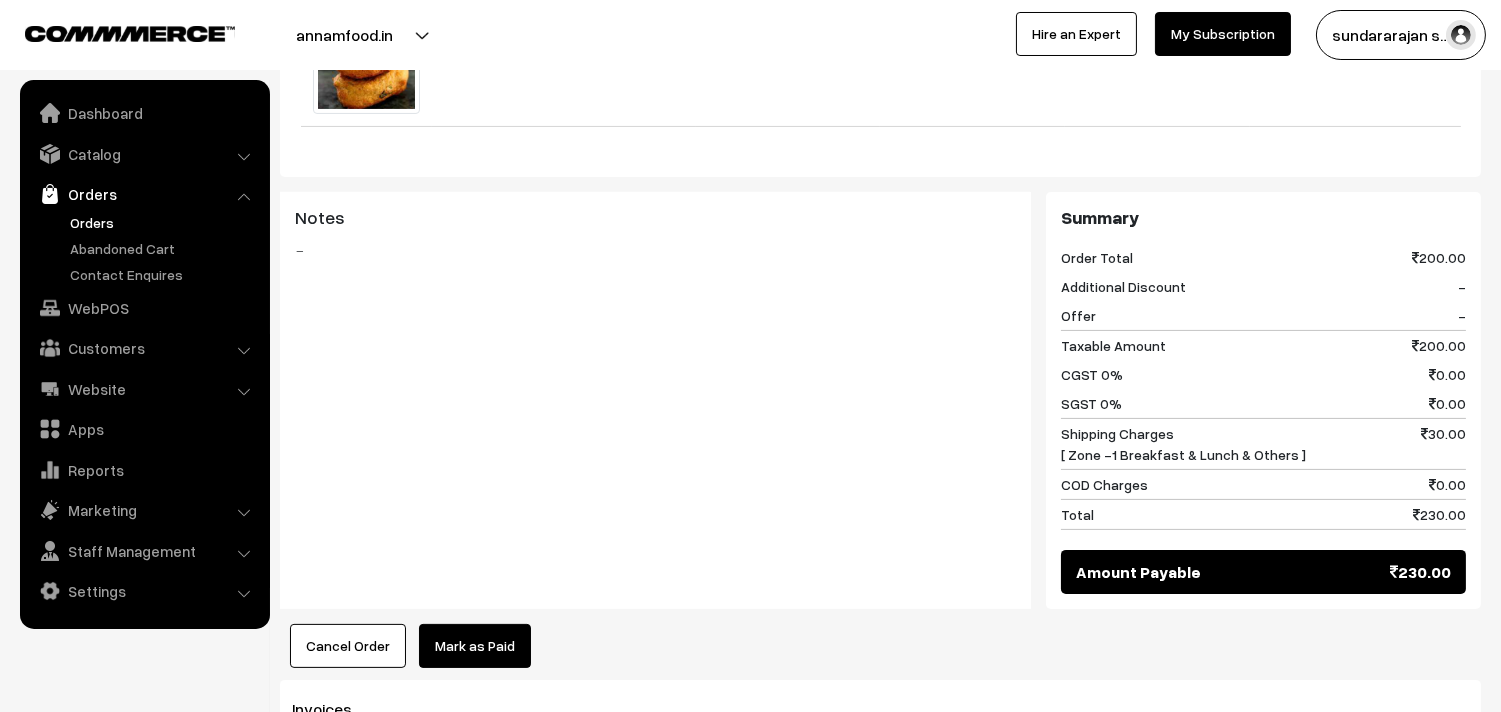 scroll, scrollTop: 1222, scrollLeft: 0, axis: vertical 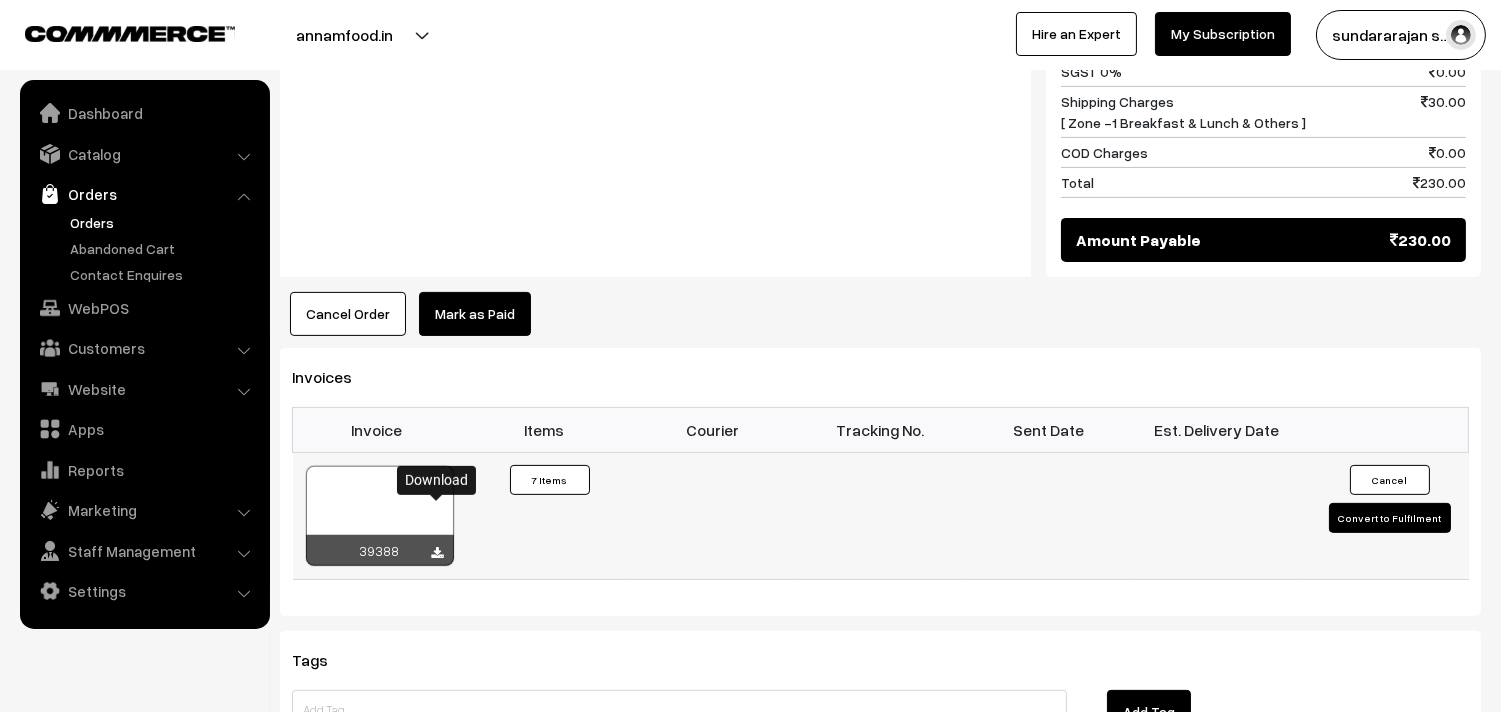 click at bounding box center [438, 553] 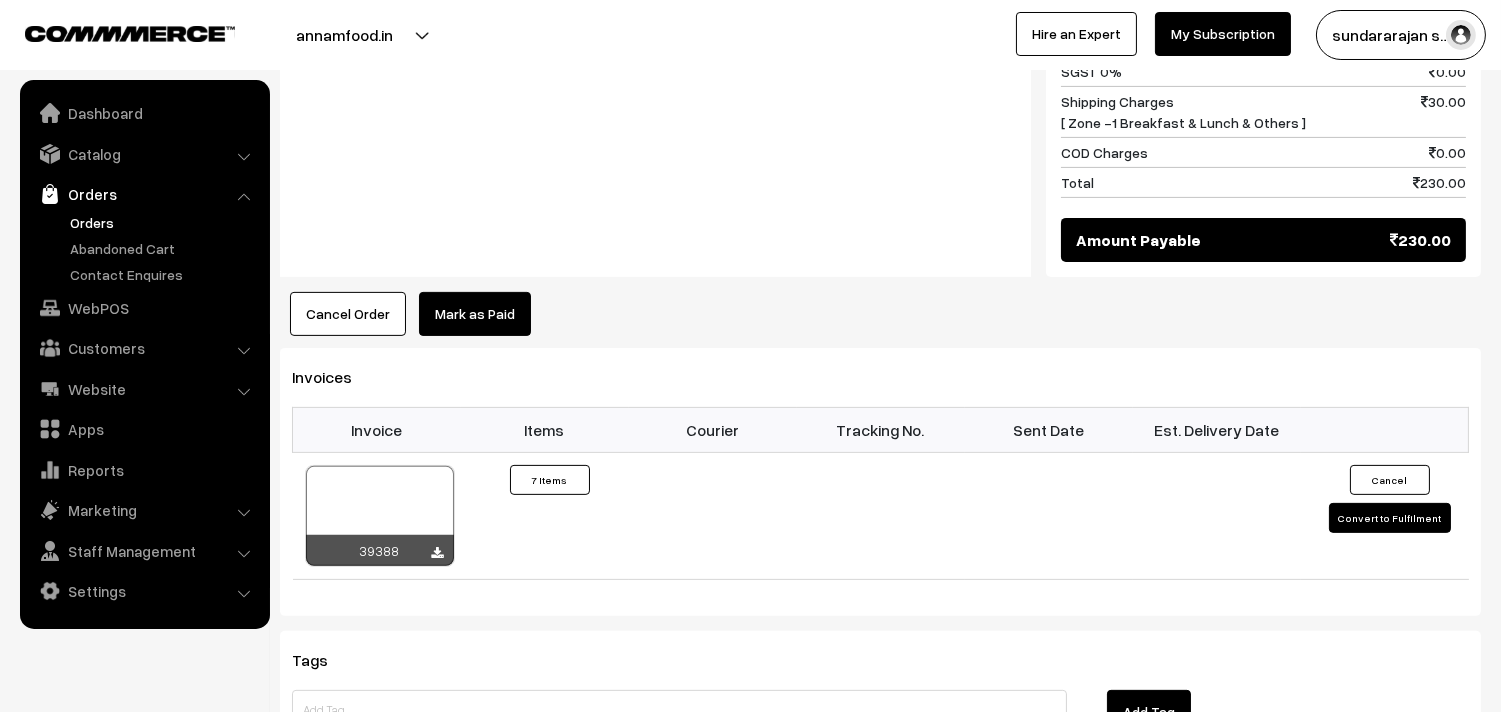 click on "Orders" at bounding box center [144, 194] 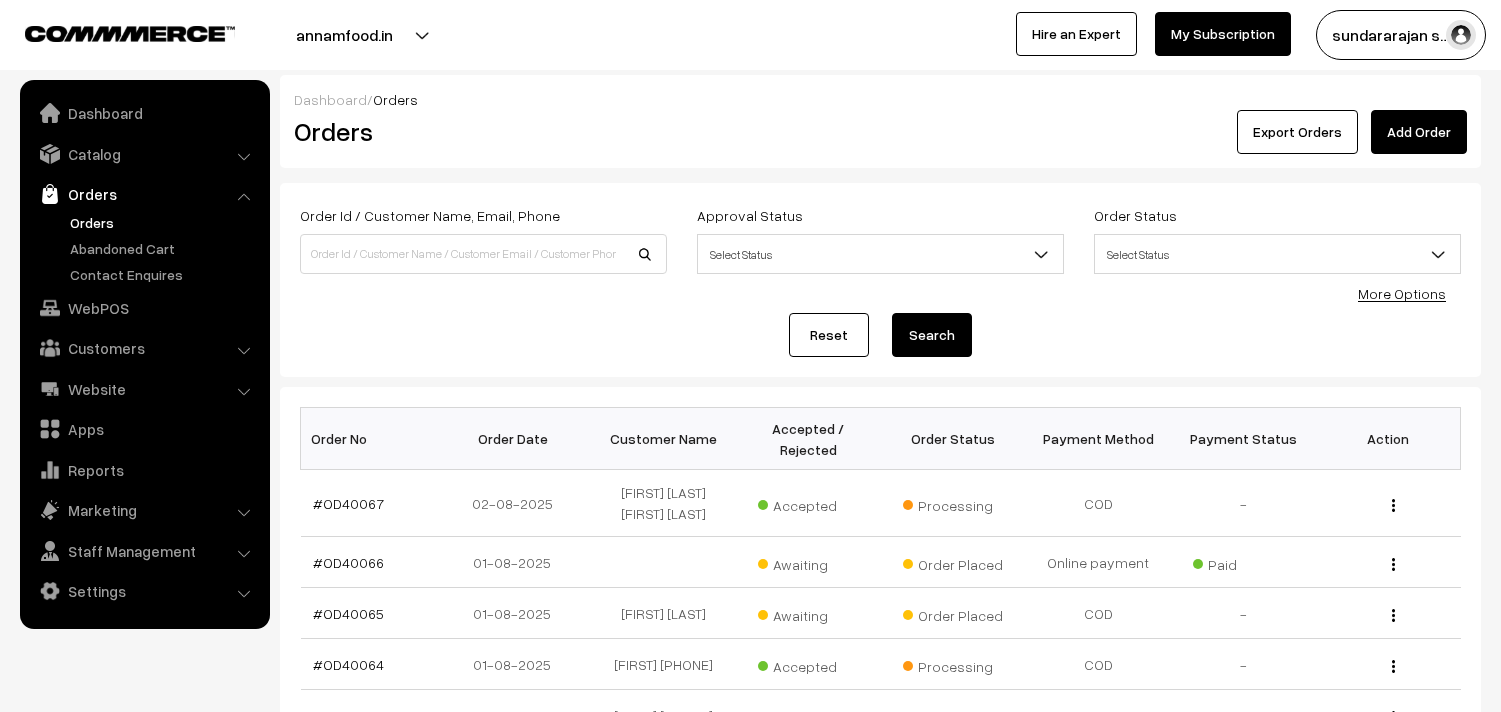 scroll, scrollTop: 0, scrollLeft: 0, axis: both 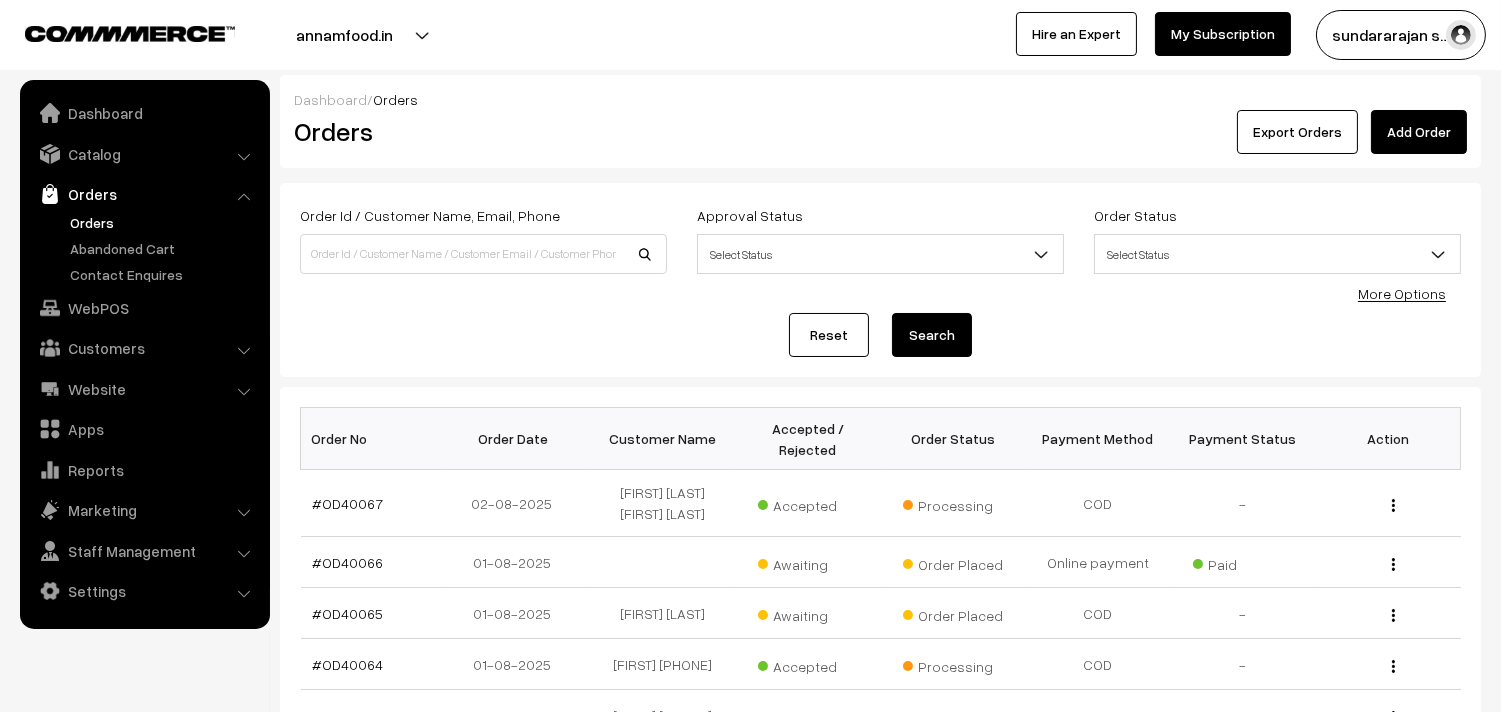click on "#OD40066" at bounding box center [348, 562] 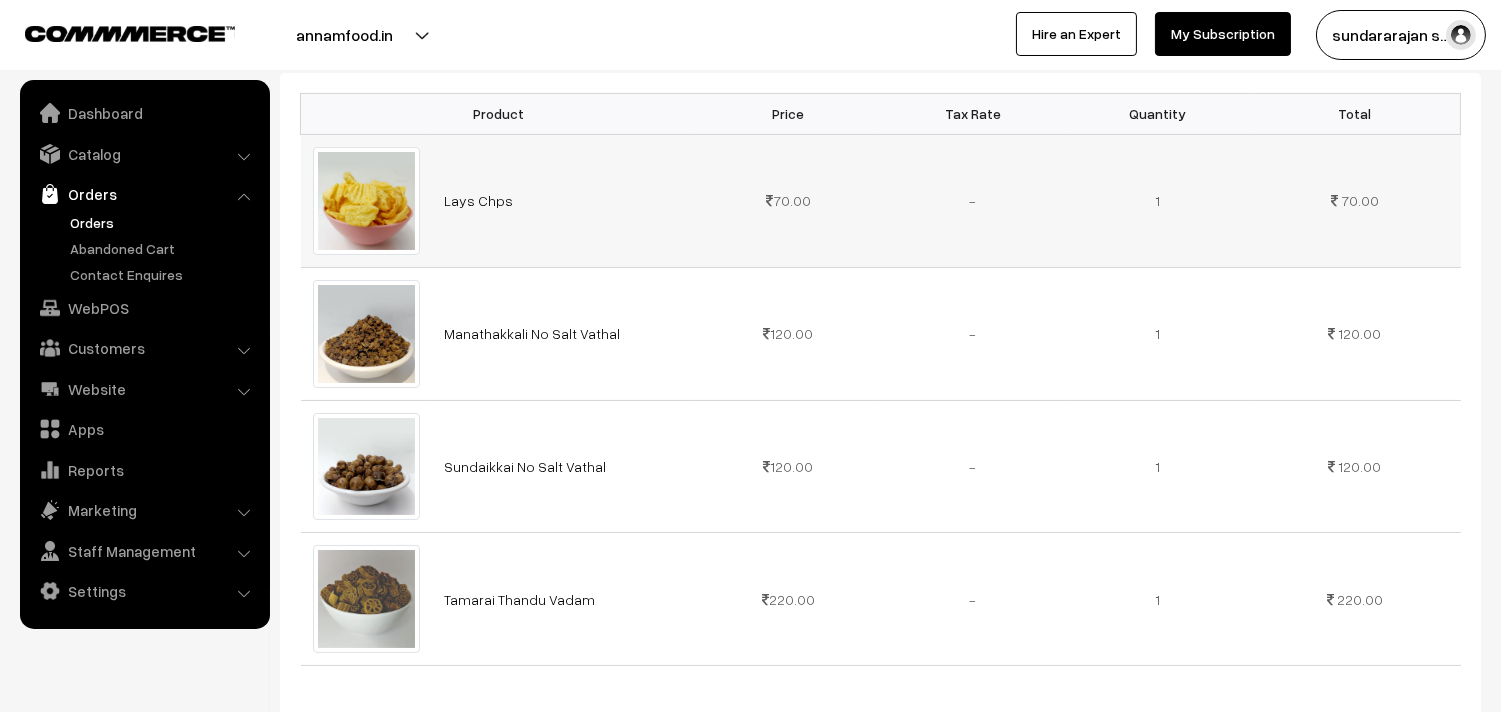 scroll, scrollTop: 666, scrollLeft: 0, axis: vertical 